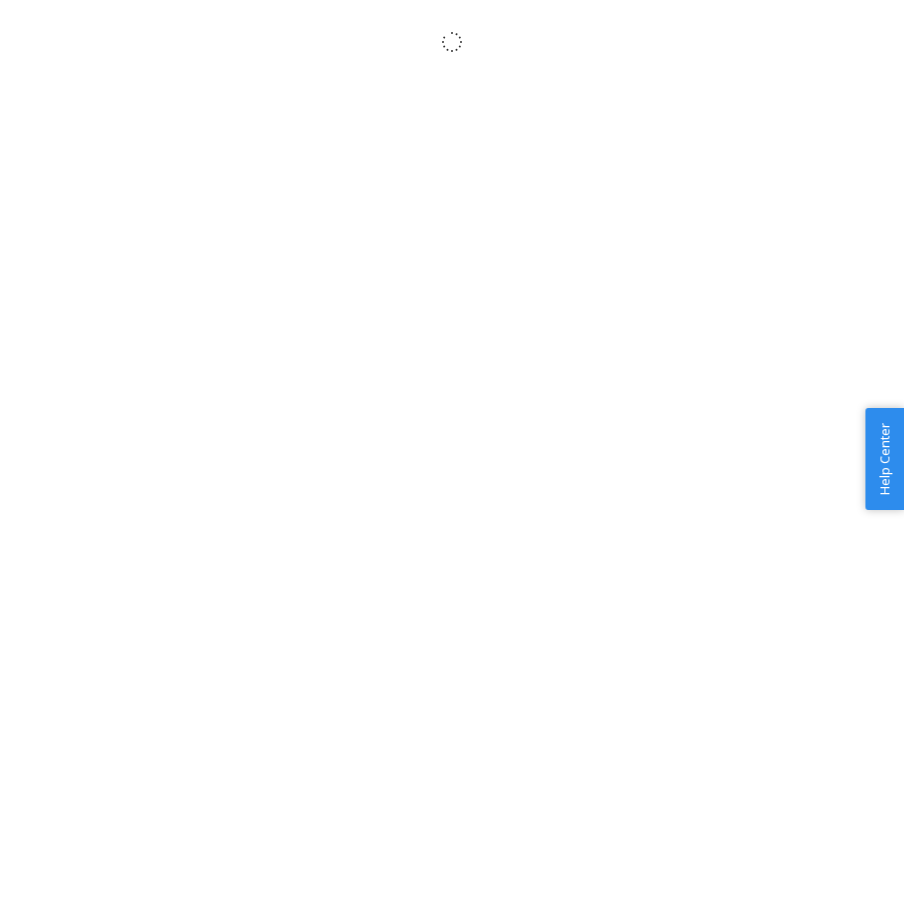 scroll, scrollTop: 0, scrollLeft: 0, axis: both 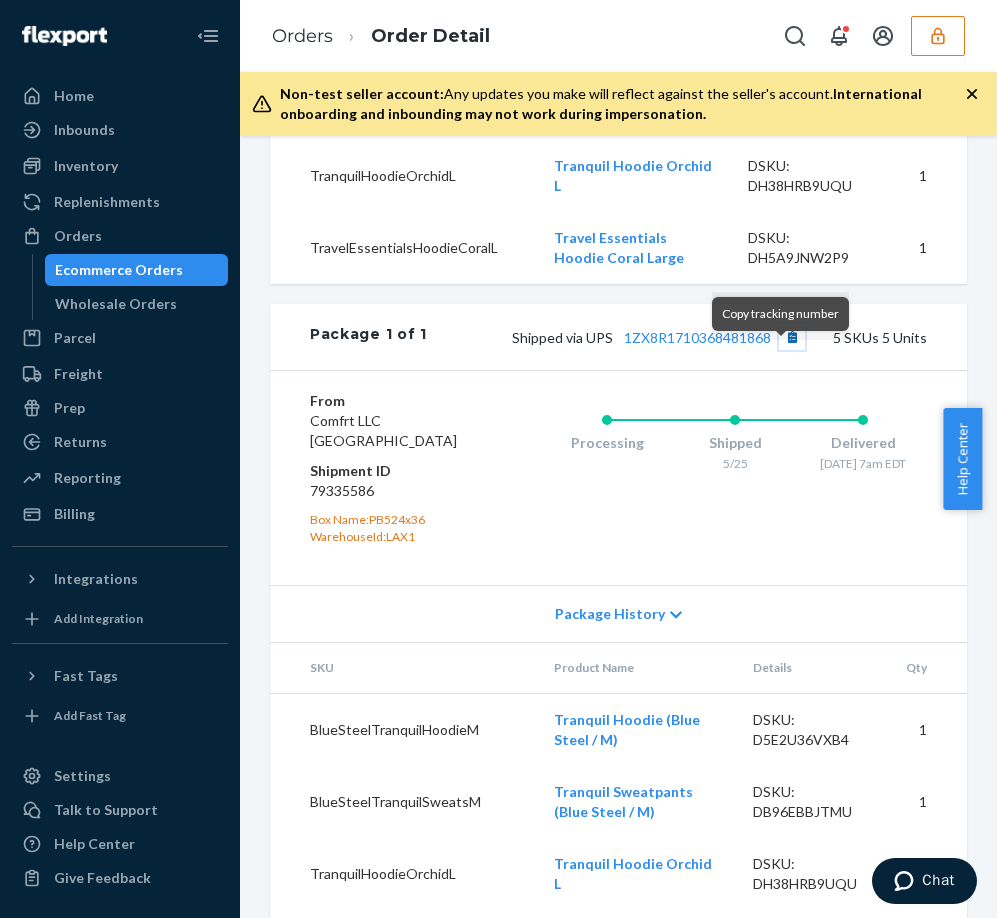 click at bounding box center [792, 337] 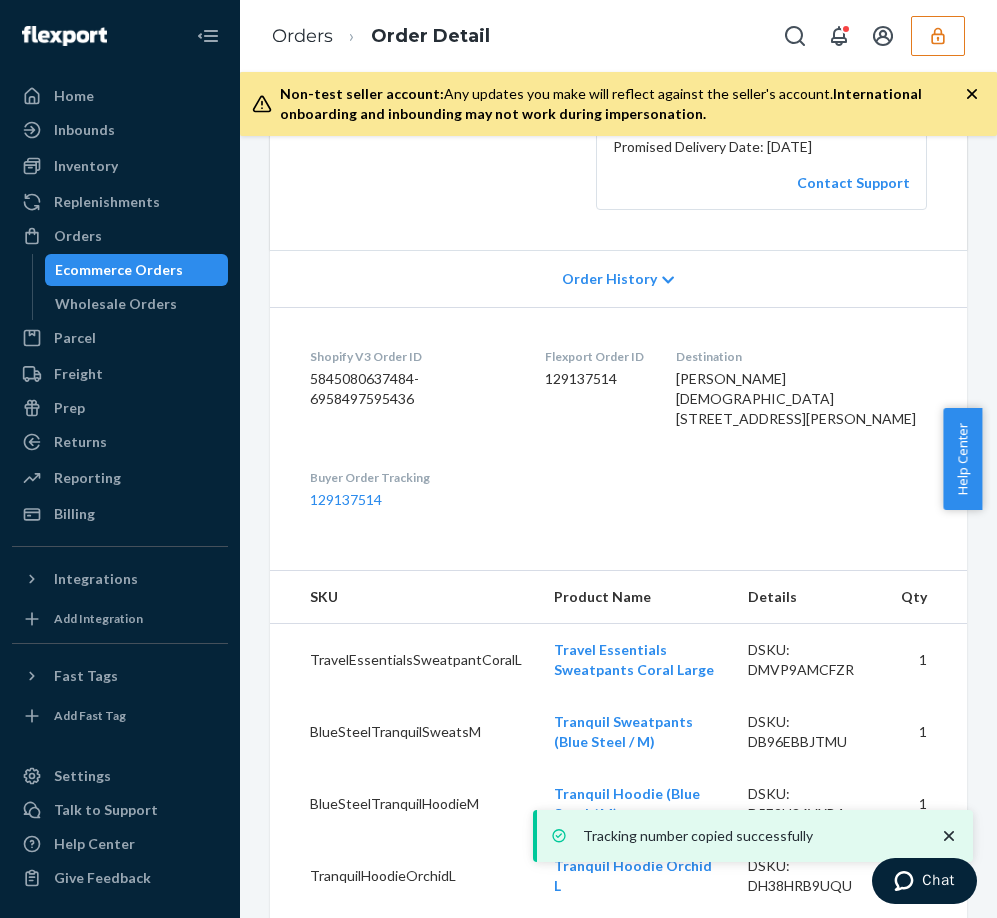 scroll, scrollTop: 0, scrollLeft: 0, axis: both 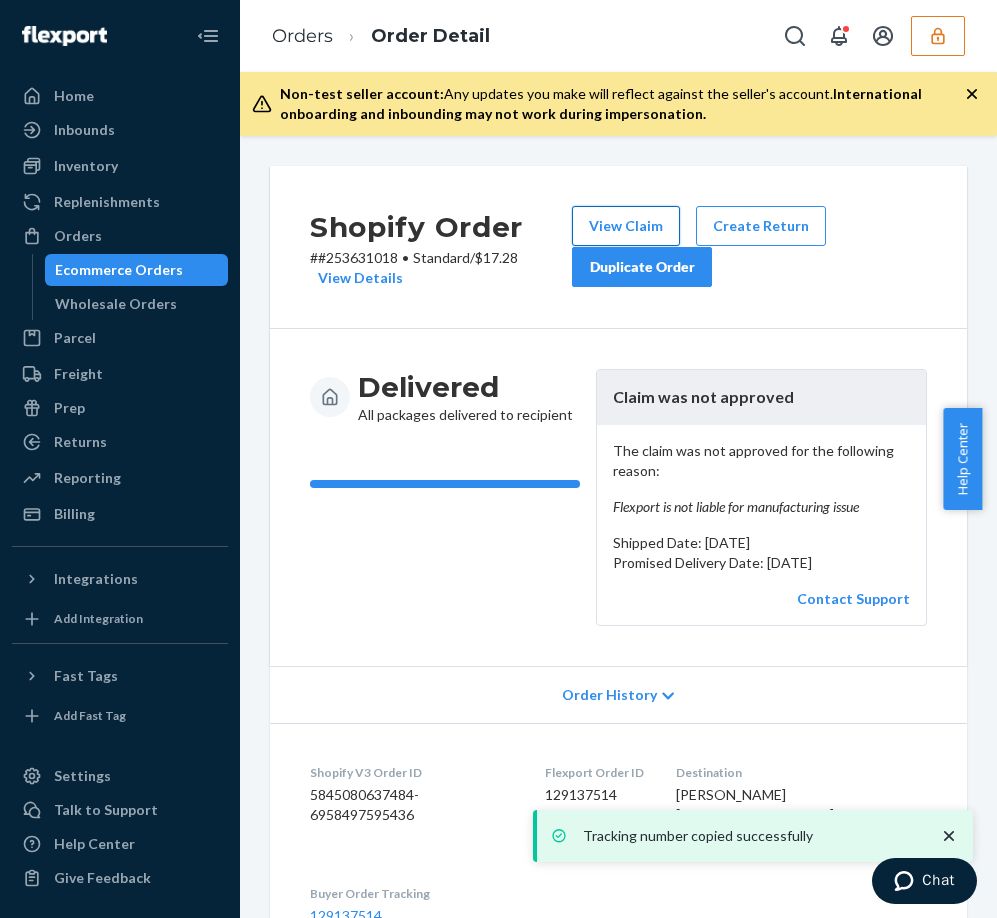 click on "View Claim" at bounding box center (626, 226) 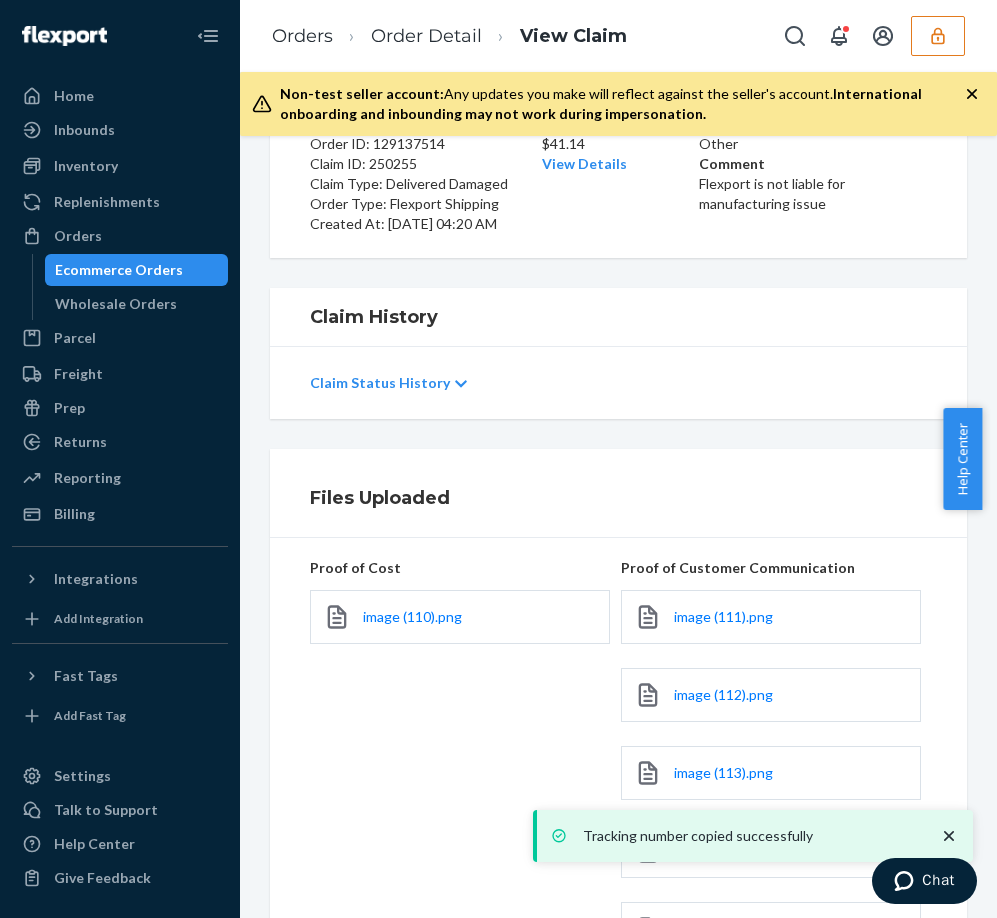 scroll, scrollTop: 498, scrollLeft: 0, axis: vertical 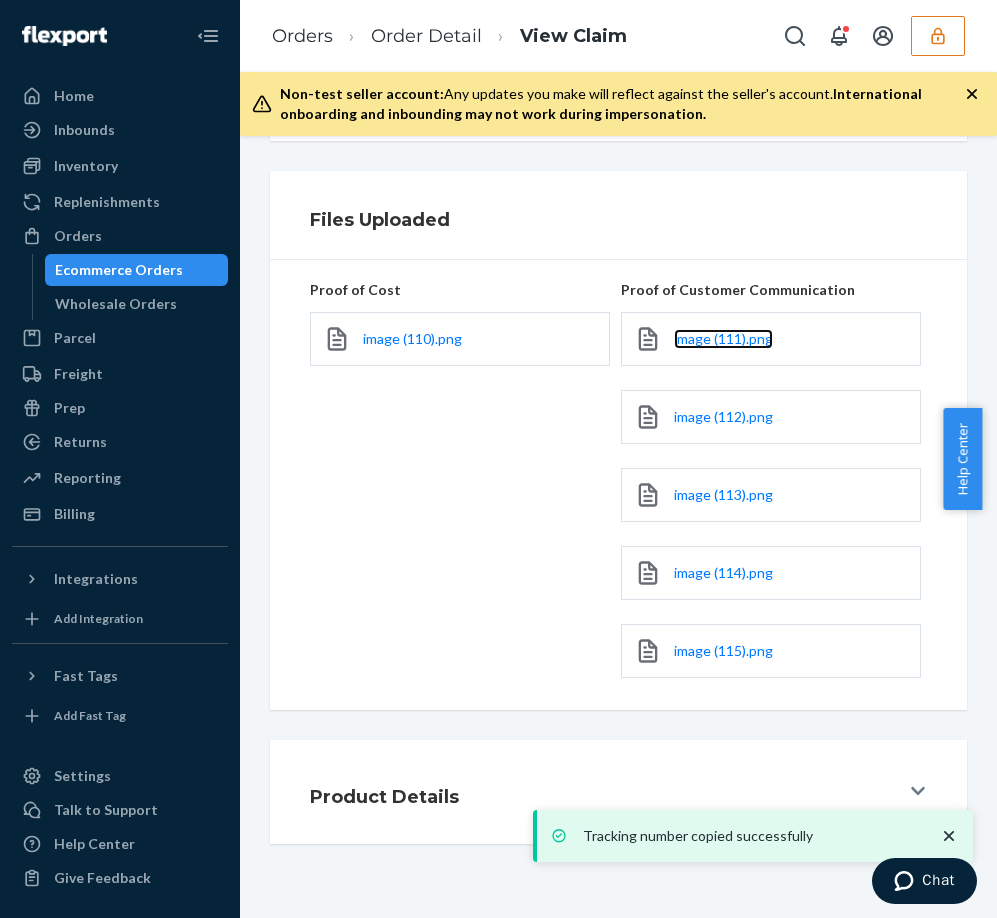 click on "image (111).png" at bounding box center (723, 339) 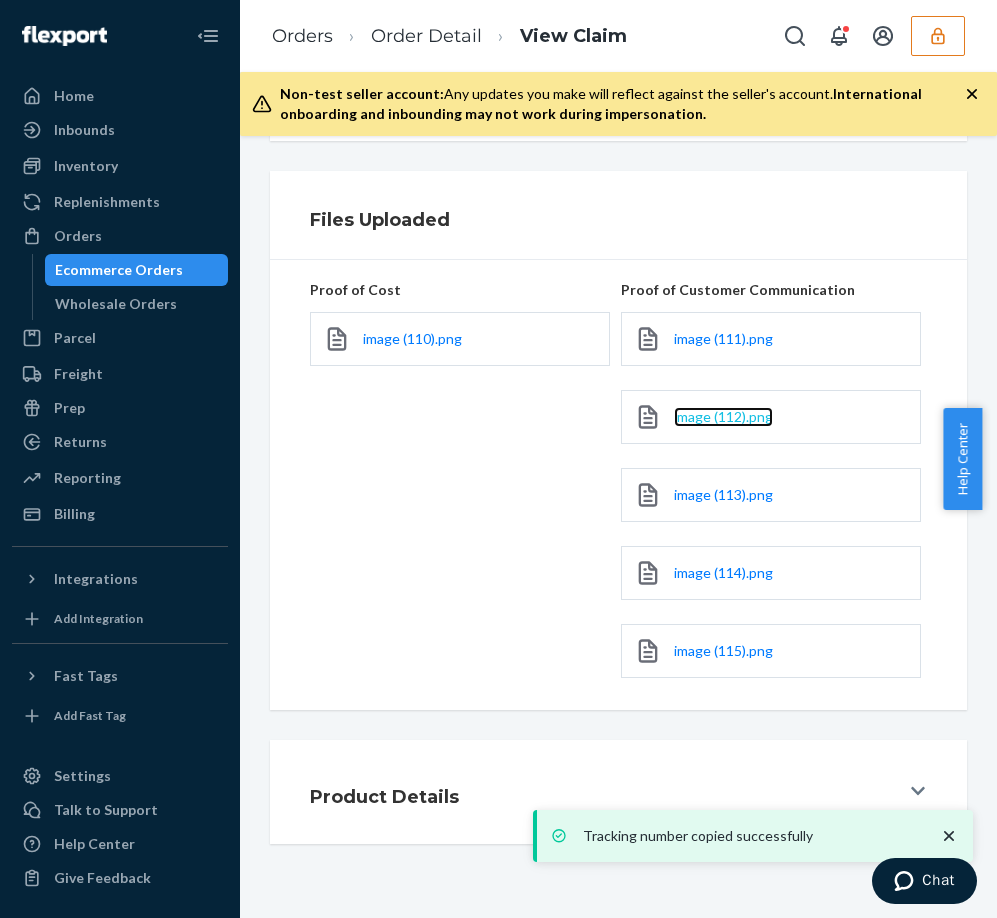 click on "image (112).png" at bounding box center [723, 416] 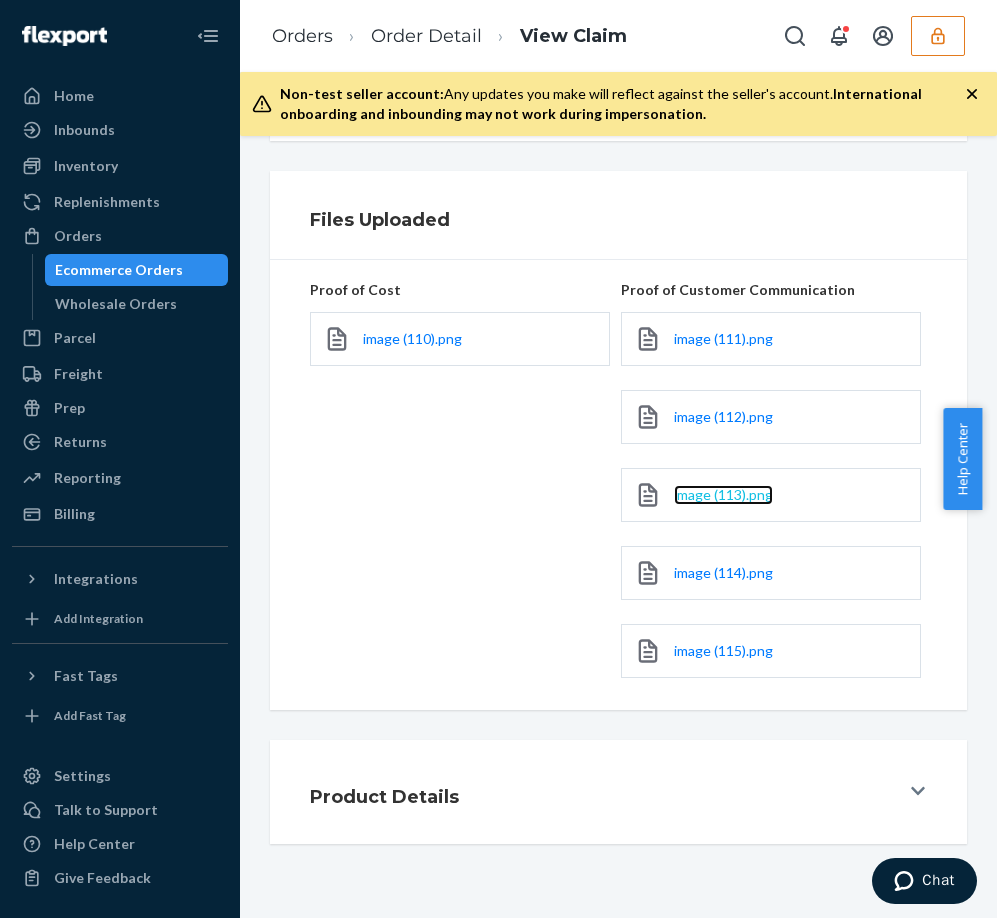 click on "image (113).png" at bounding box center [723, 494] 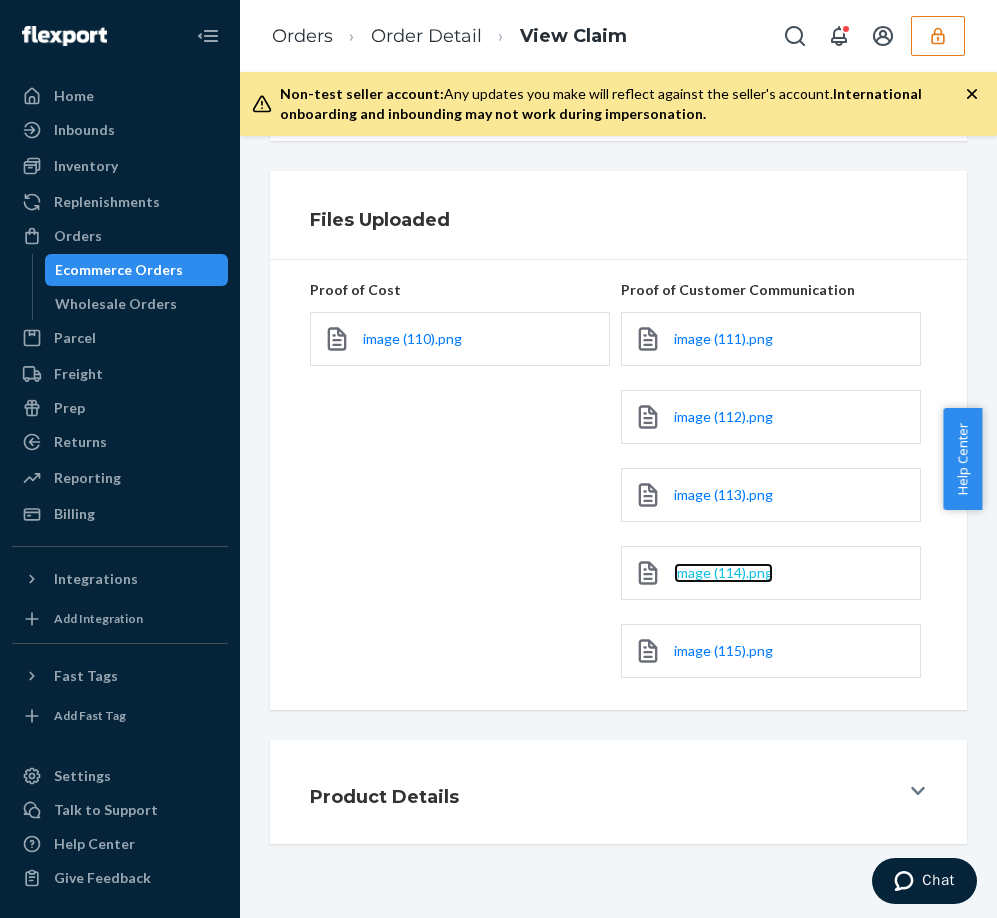click on "image (114).png" at bounding box center [723, 572] 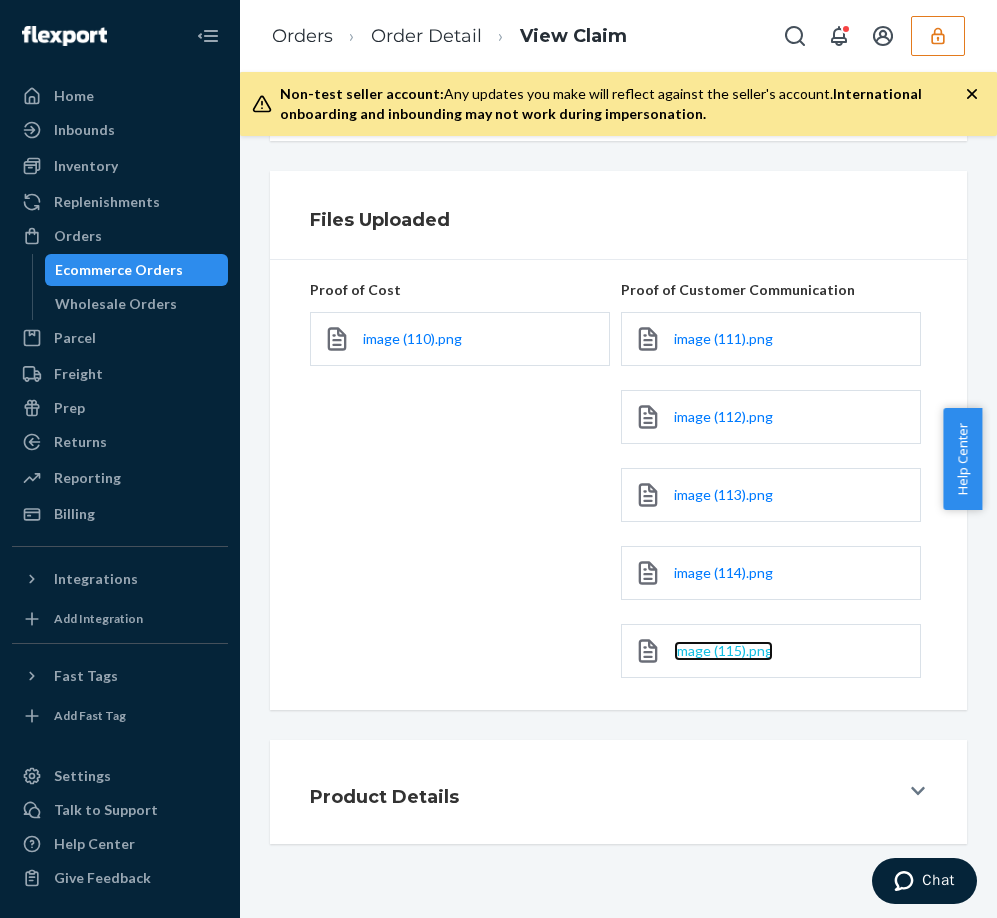 click on "image (115).png" at bounding box center [723, 650] 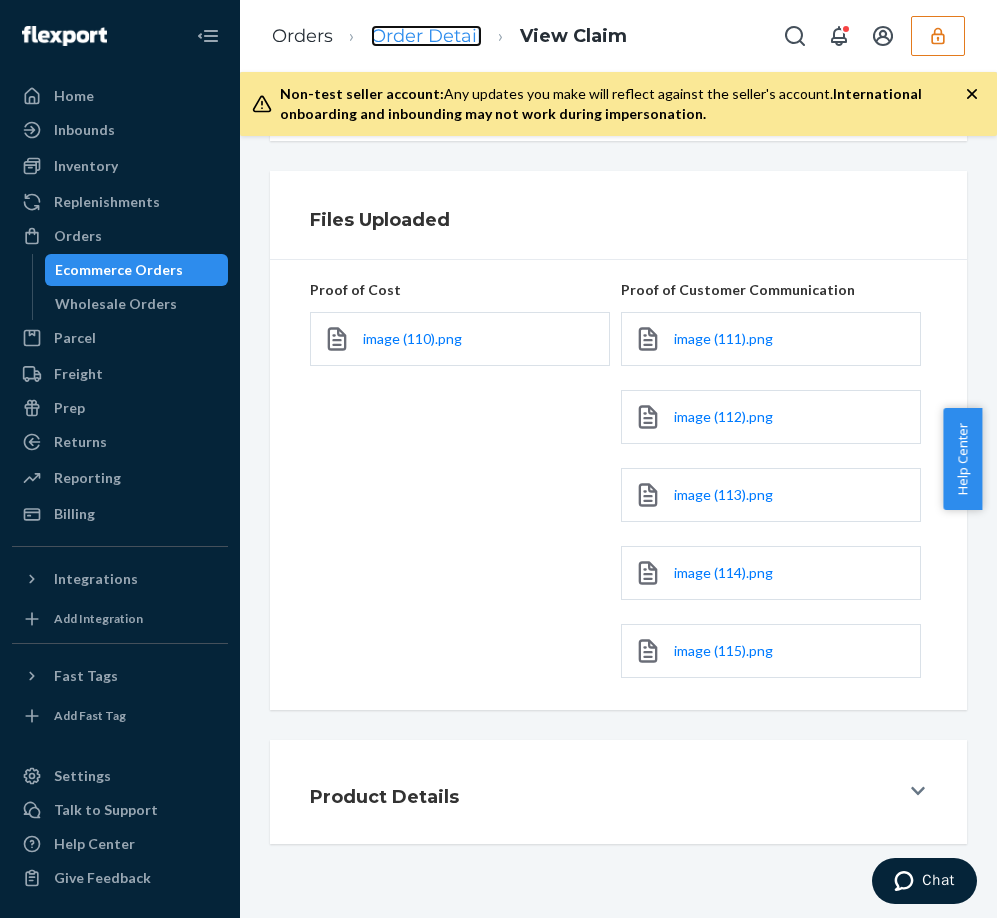 click on "Order Detail" at bounding box center (426, 36) 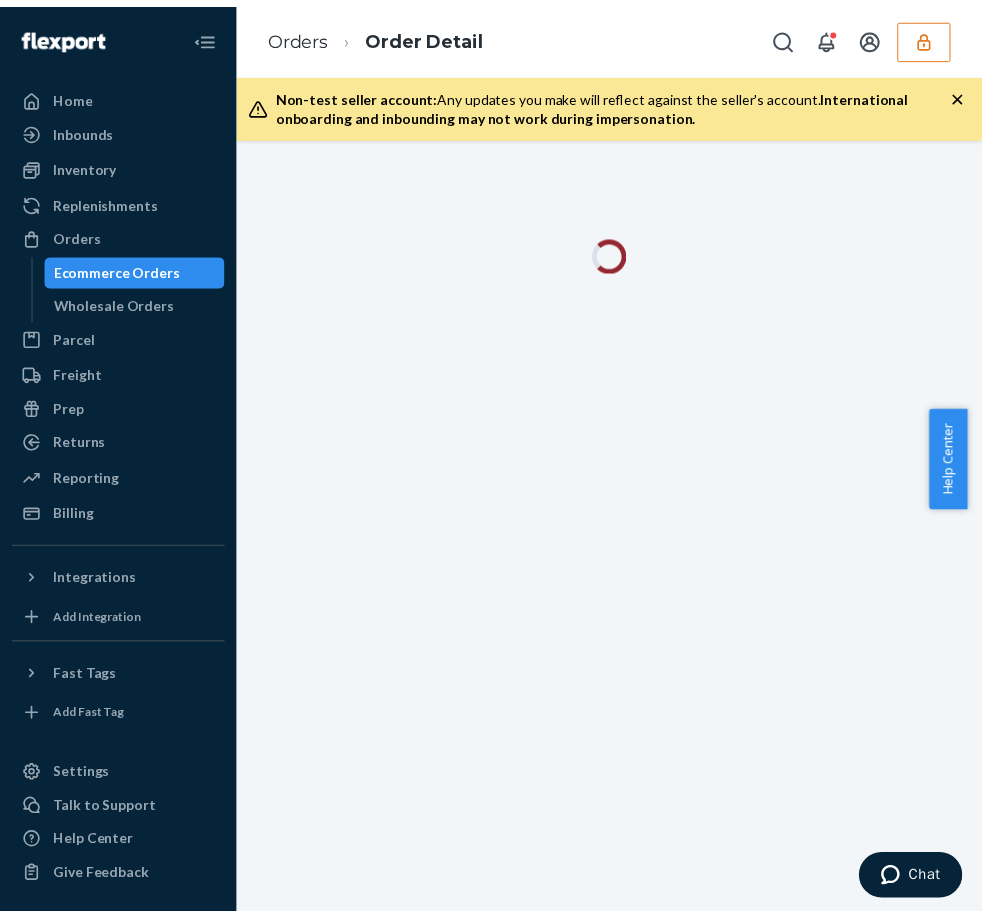 scroll, scrollTop: 0, scrollLeft: 0, axis: both 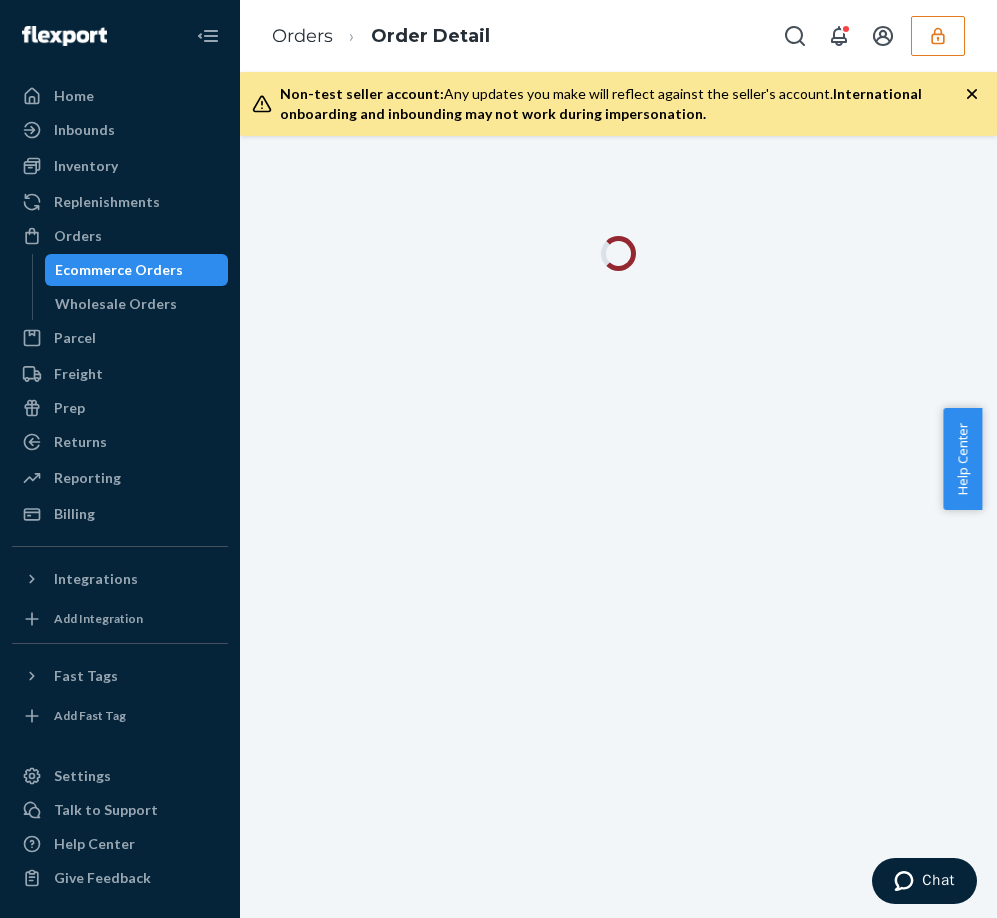 click 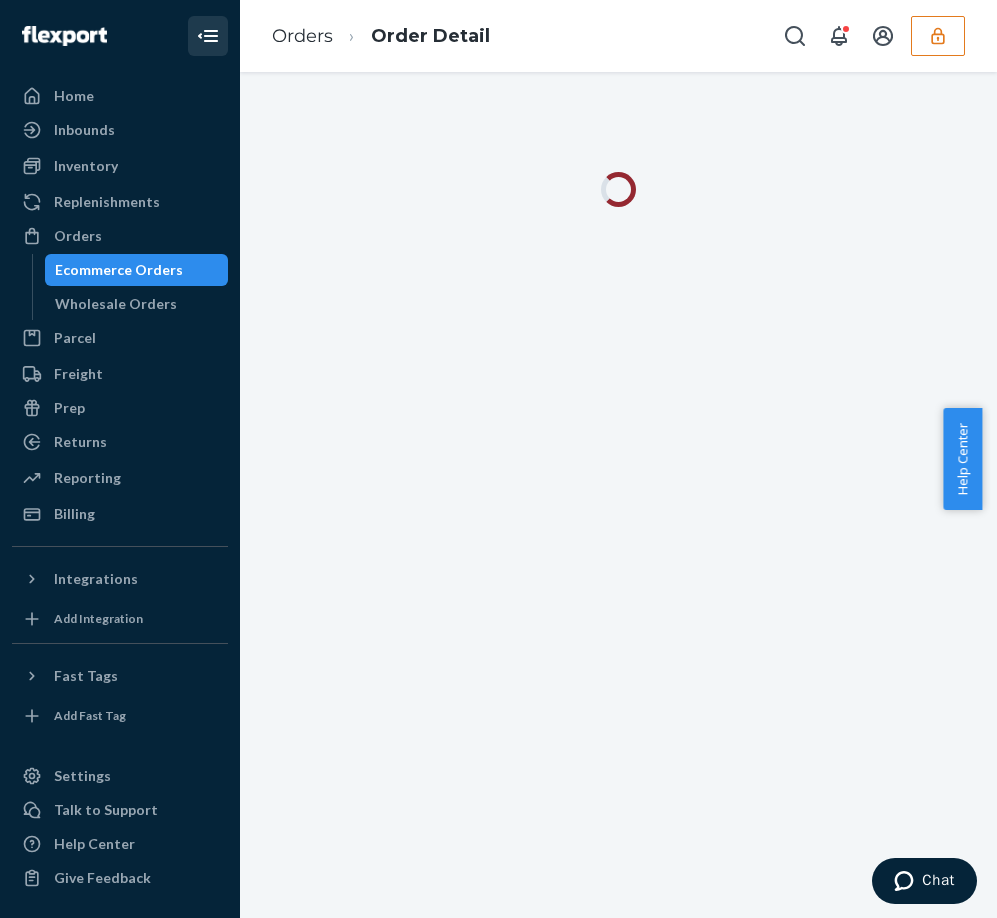 click 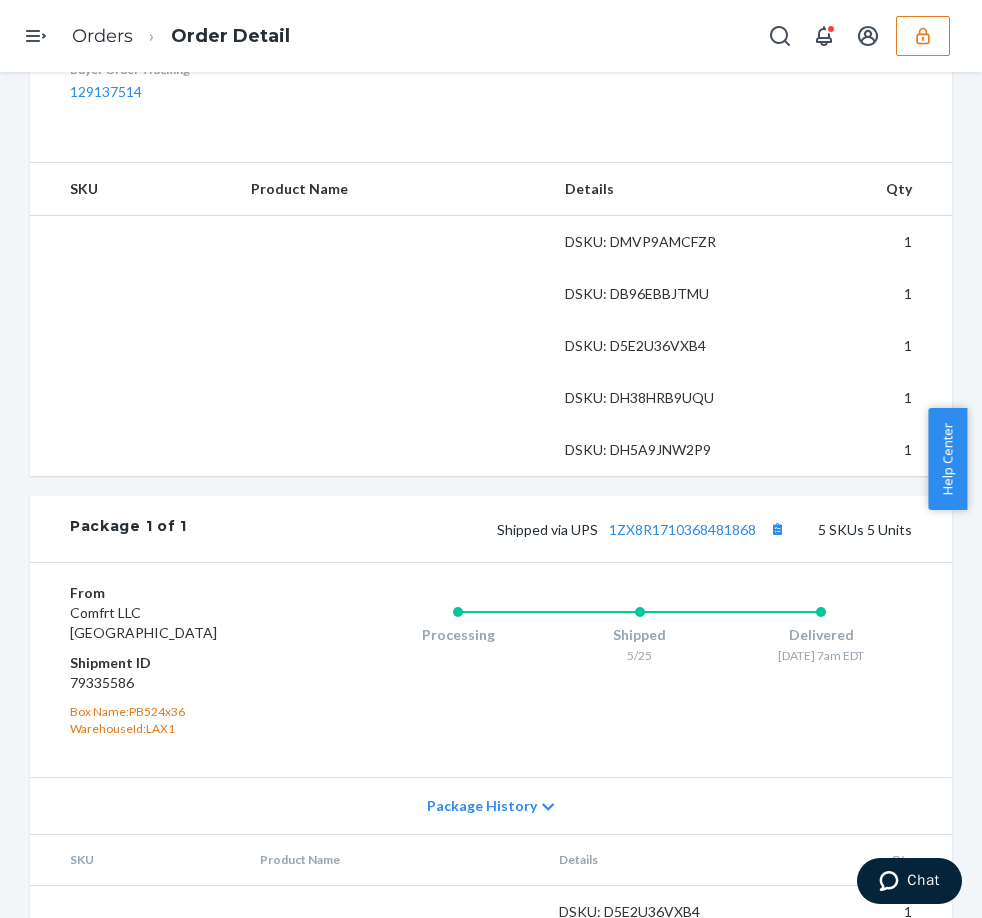 scroll, scrollTop: 992, scrollLeft: 0, axis: vertical 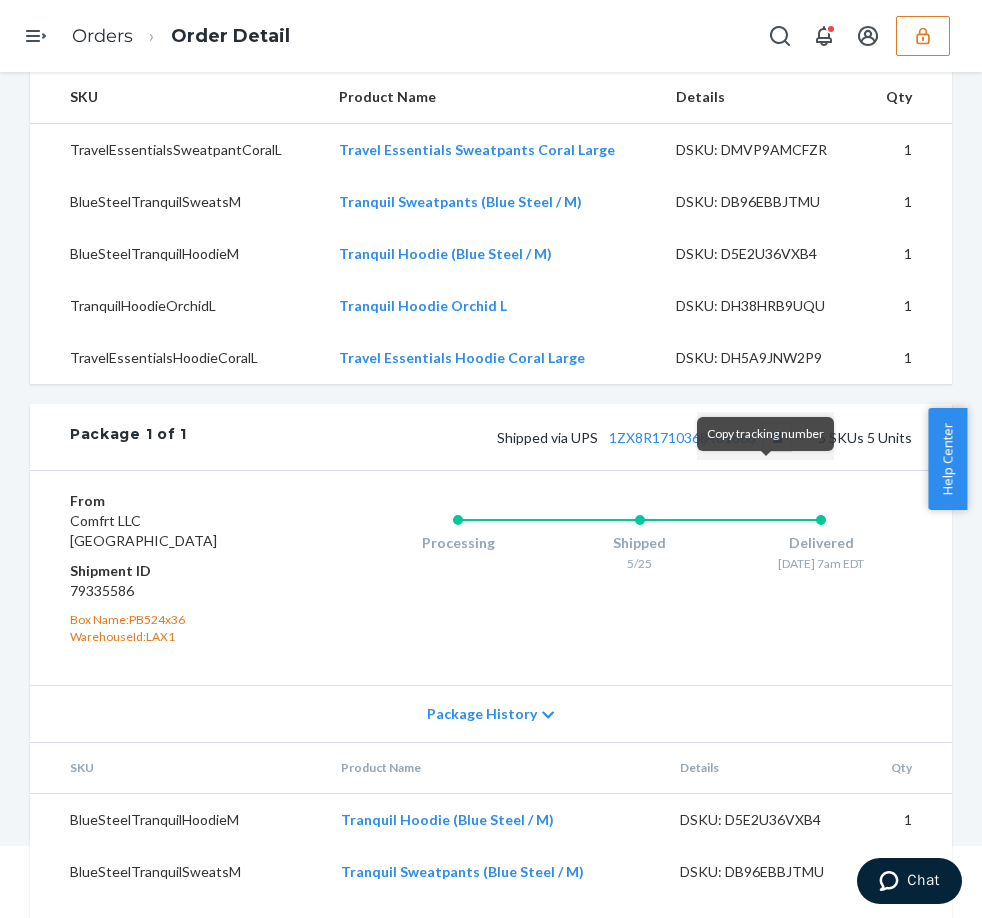 click at bounding box center [777, 437] 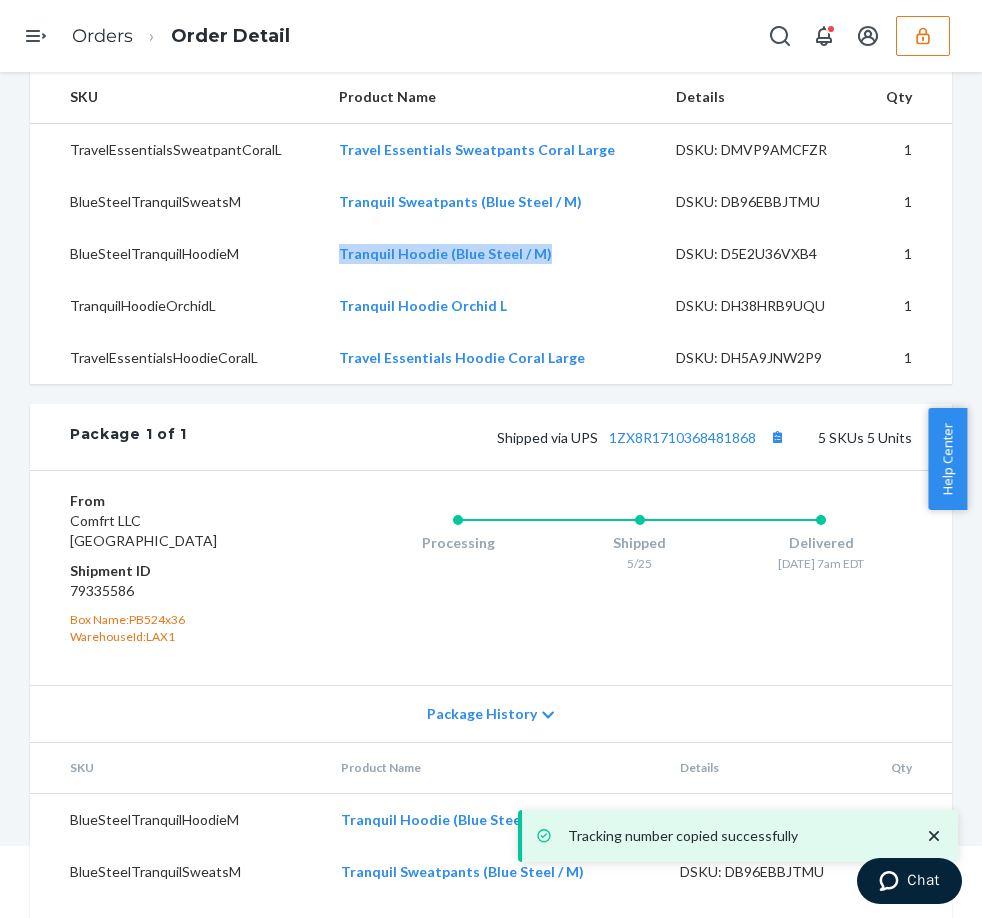 drag, startPoint x: 559, startPoint y: 293, endPoint x: 341, endPoint y: 309, distance: 218.58636 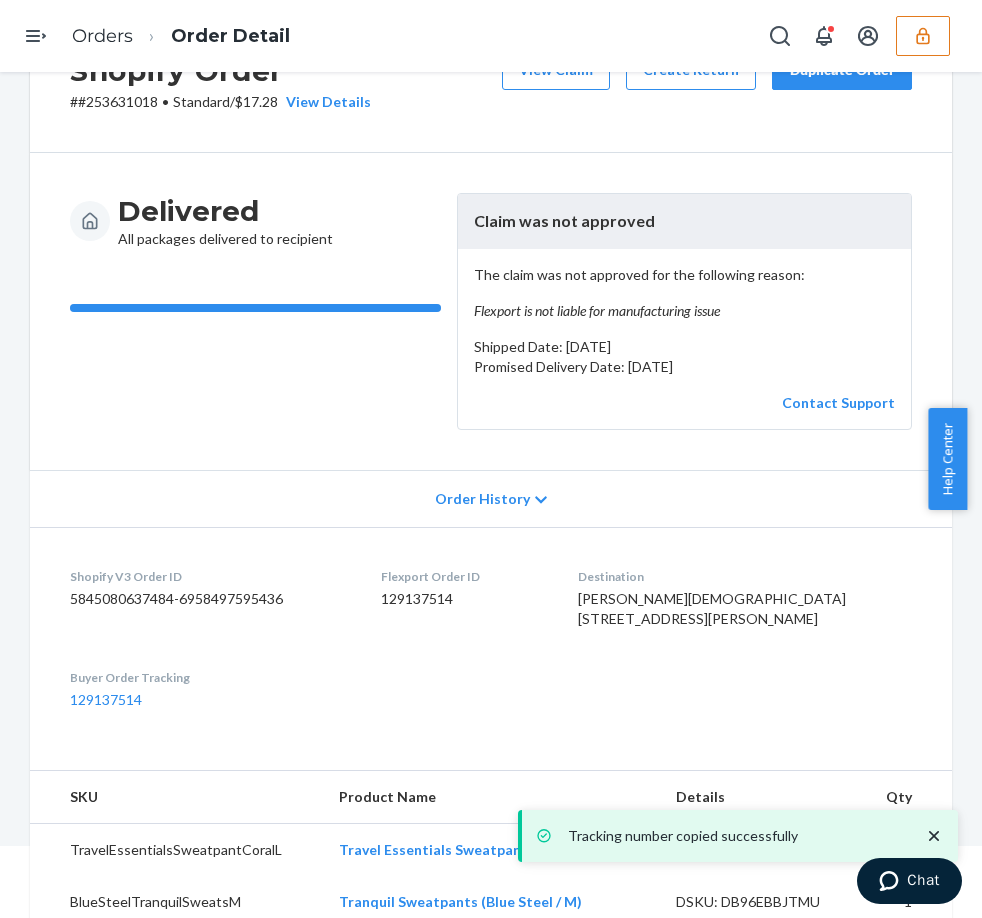 scroll, scrollTop: 0, scrollLeft: 0, axis: both 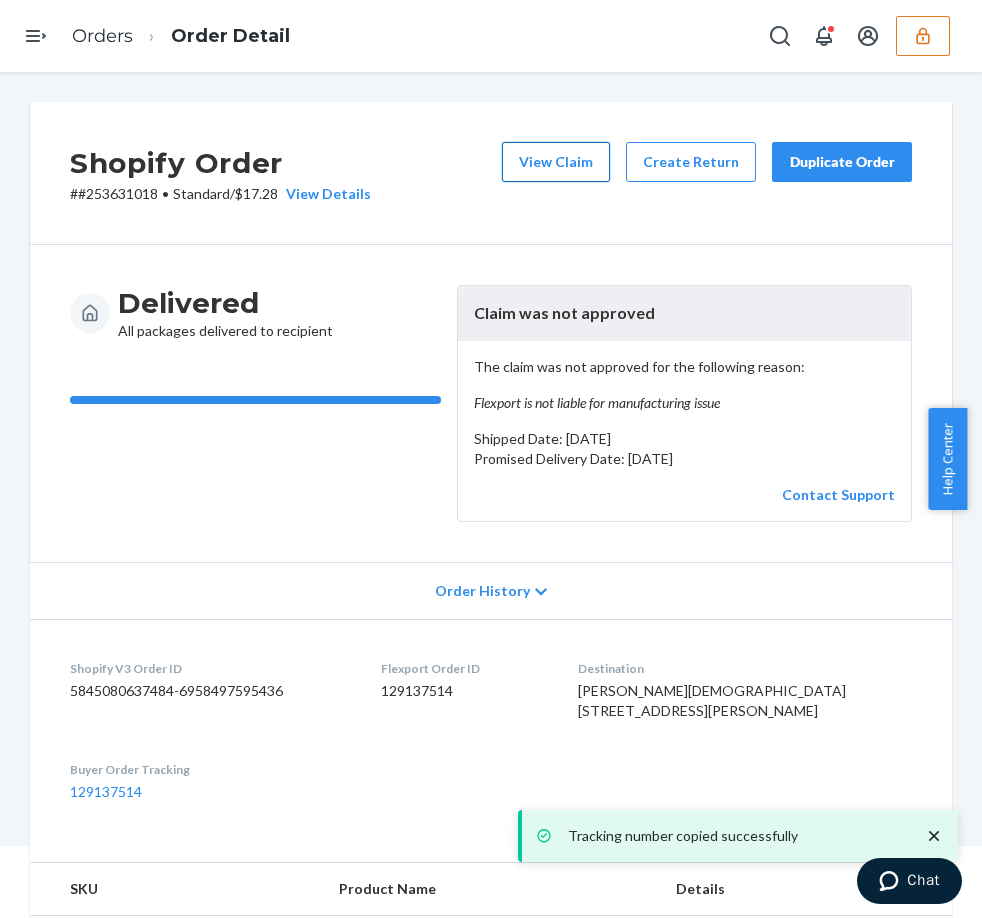 click on "View Claim" at bounding box center [556, 162] 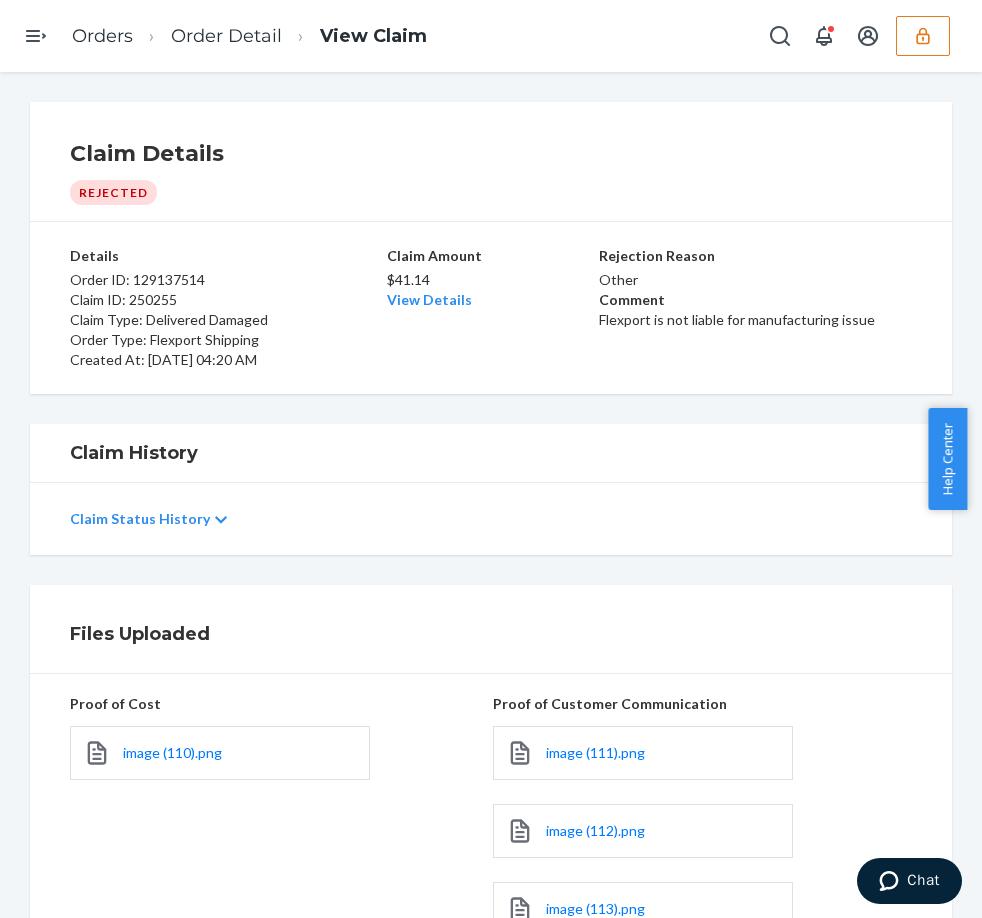 click on "$41.14" at bounding box center (491, 280) 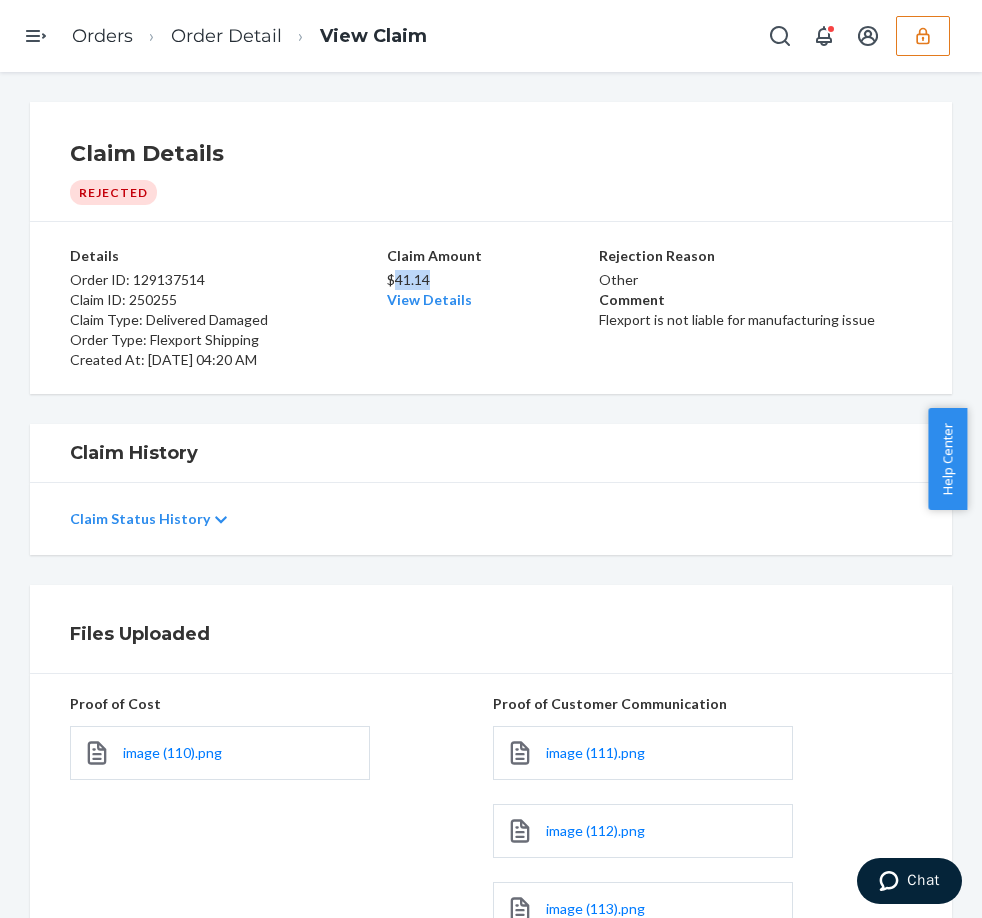 click on "$41.14" at bounding box center [491, 280] 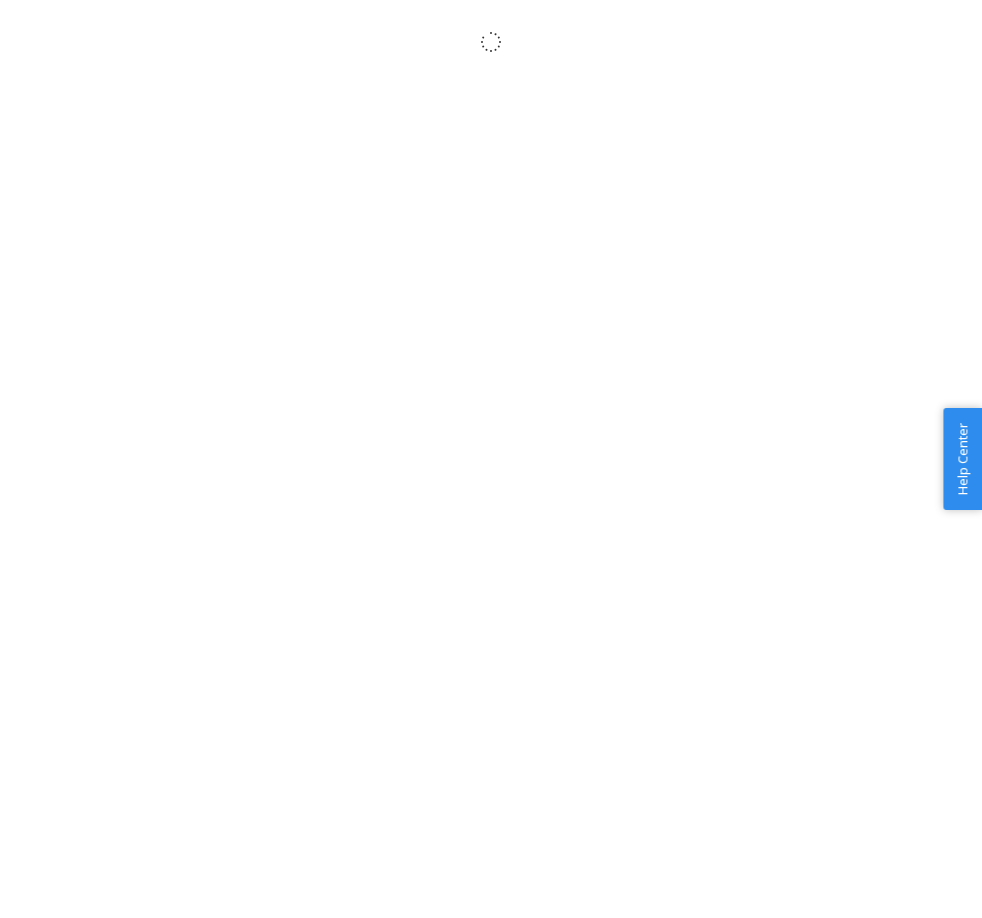 scroll, scrollTop: 0, scrollLeft: 0, axis: both 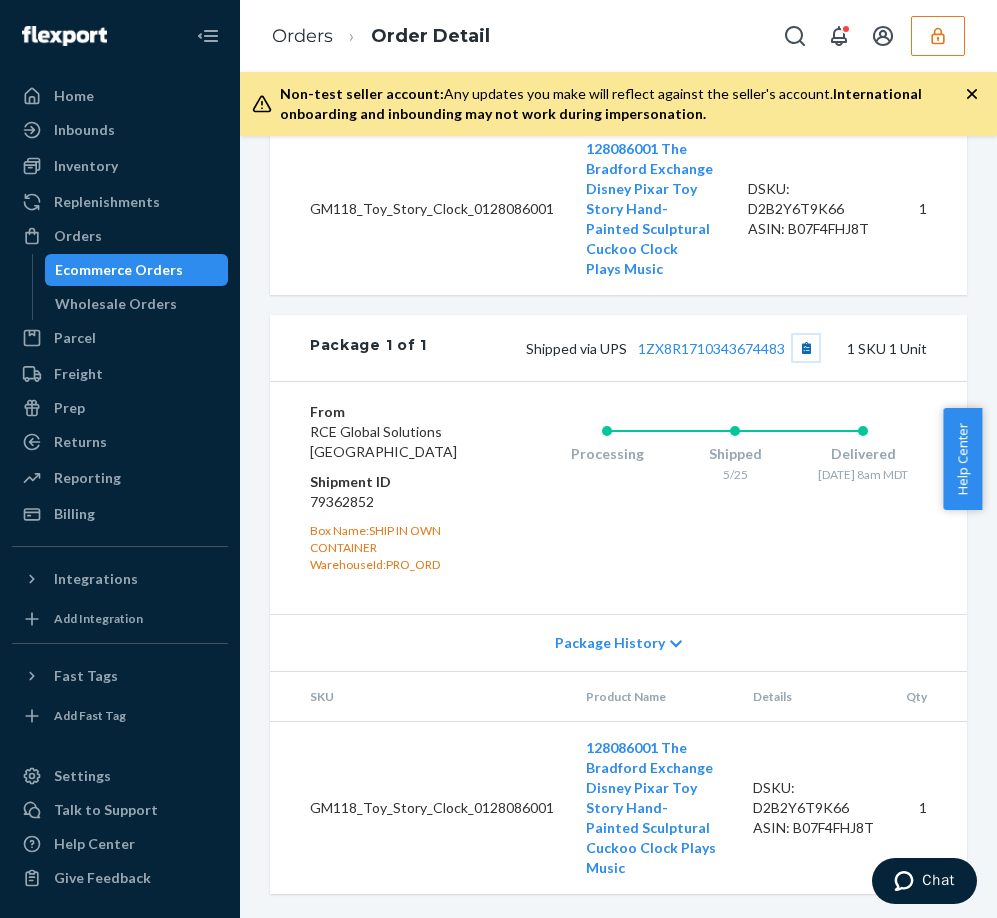 click at bounding box center [806, 348] 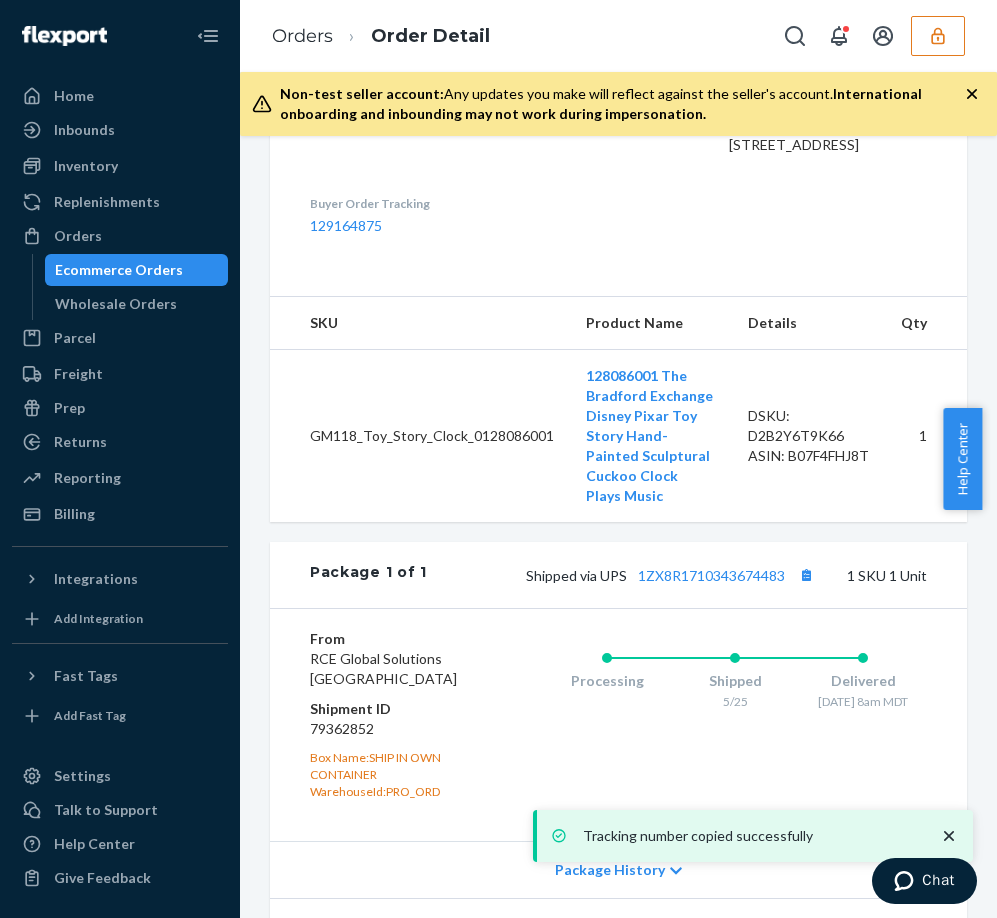 scroll, scrollTop: 657, scrollLeft: 0, axis: vertical 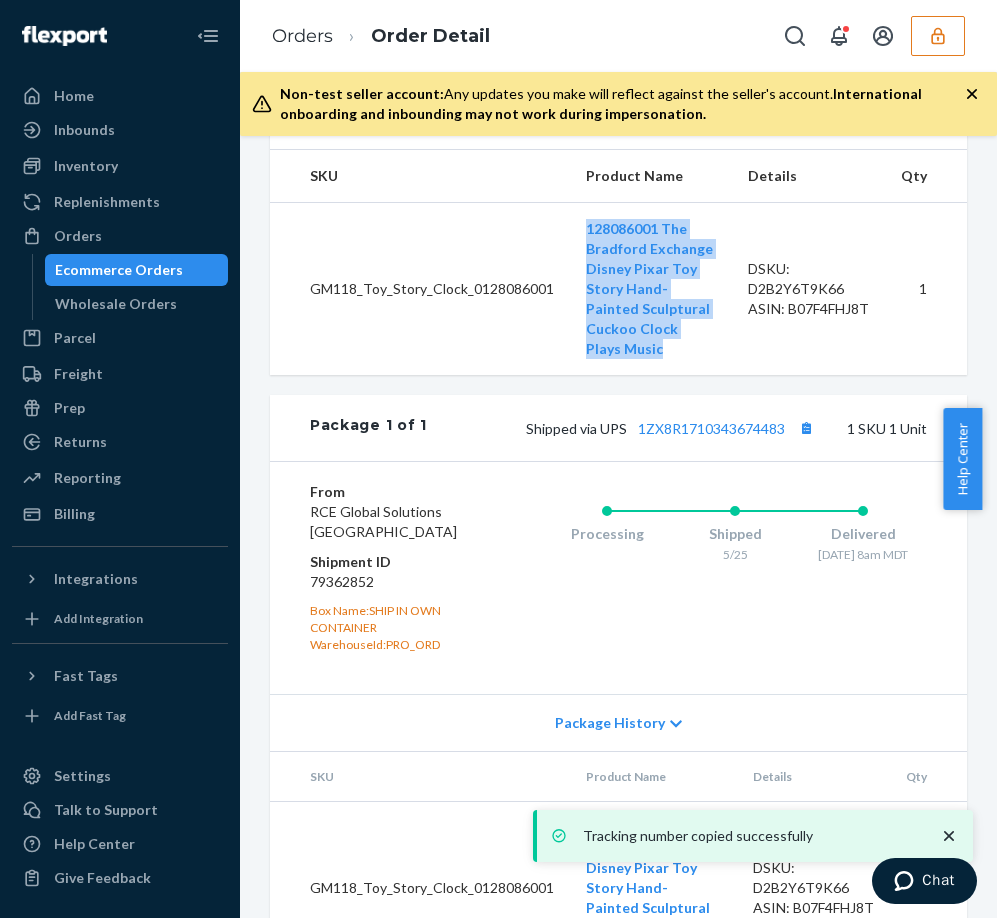 copy on "128086001 The Bradford Exchange Disney Pixar Toy Story Hand-Painted Sculptural Cuckoo Clock Plays Music" 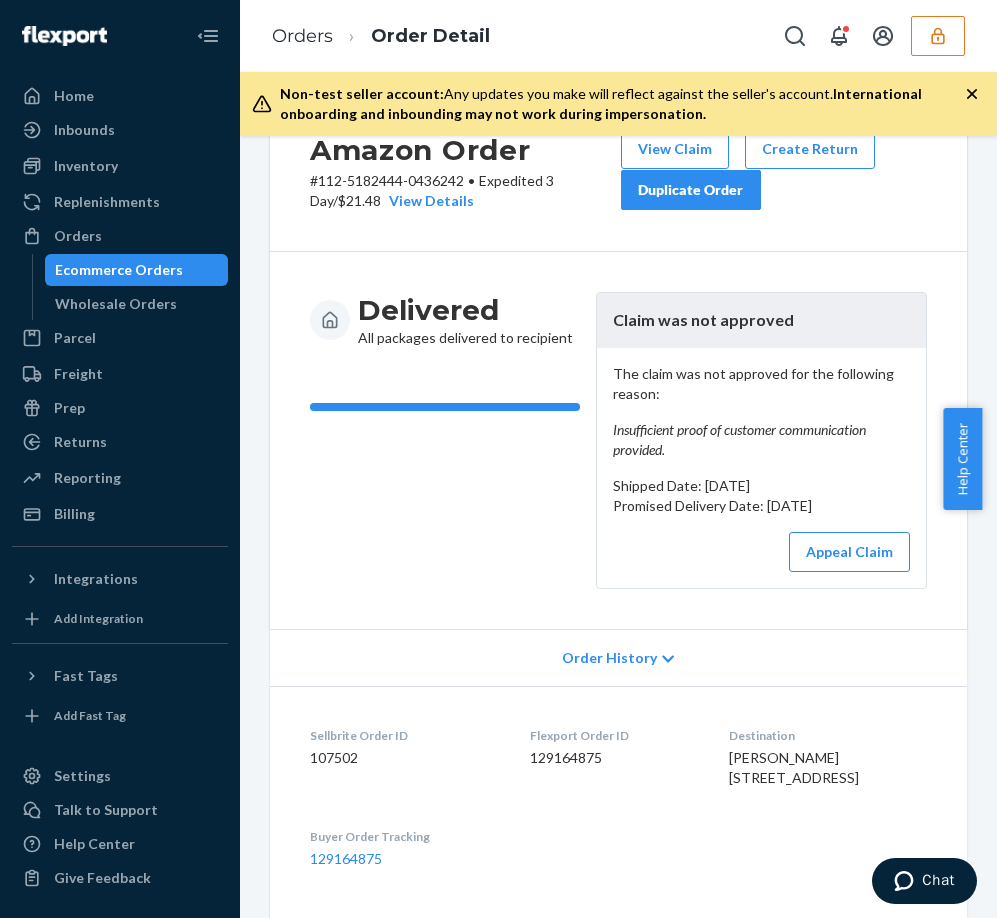 scroll, scrollTop: 0, scrollLeft: 0, axis: both 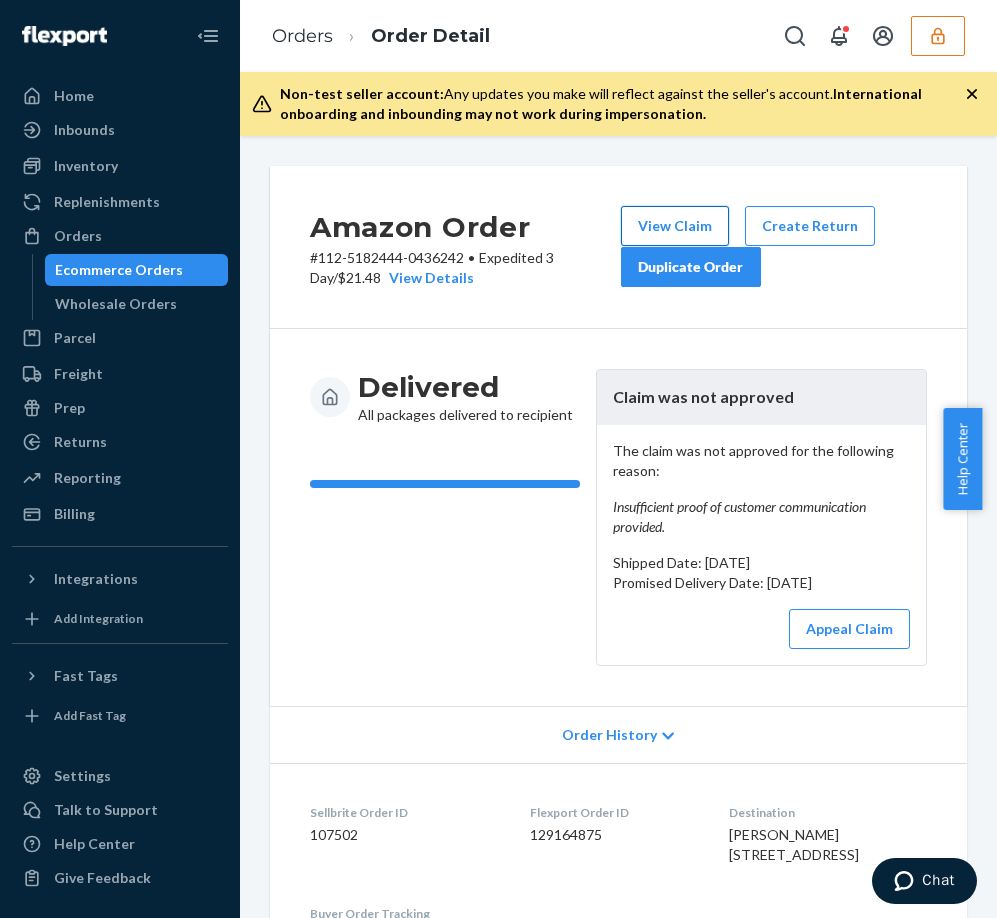 click on "View Claim" at bounding box center (675, 226) 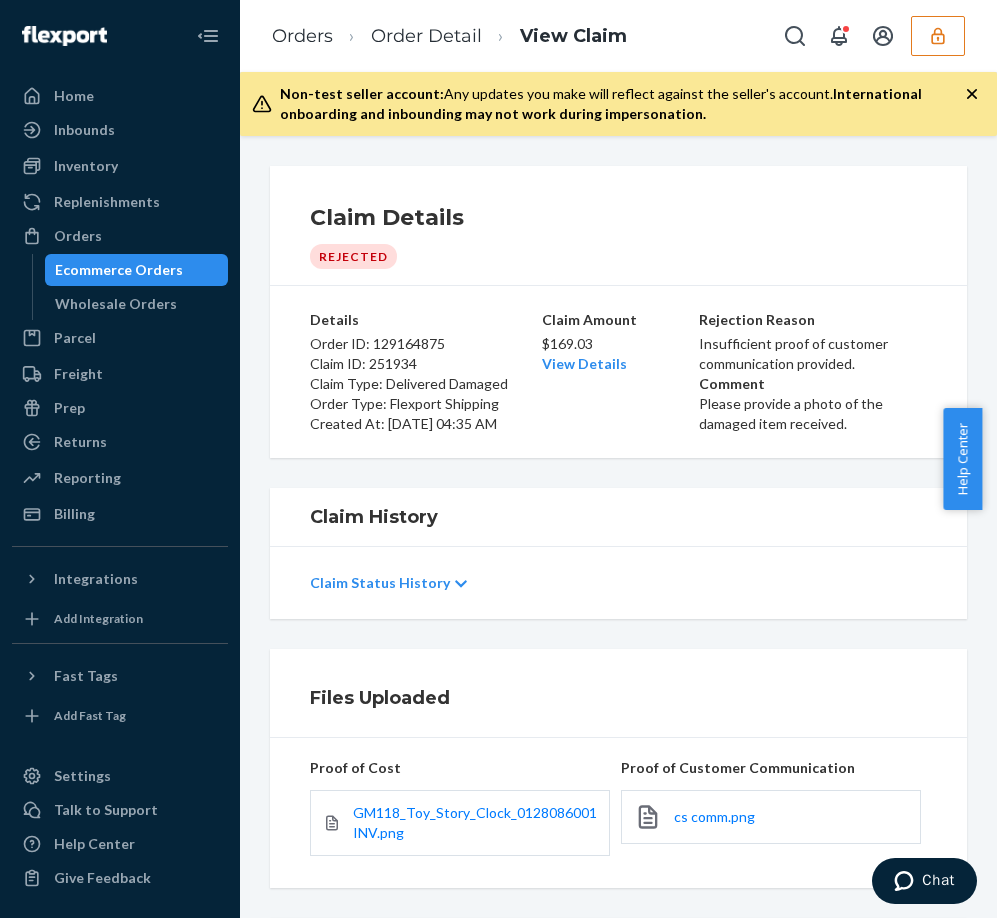 click on "$169.03" at bounding box center (618, 344) 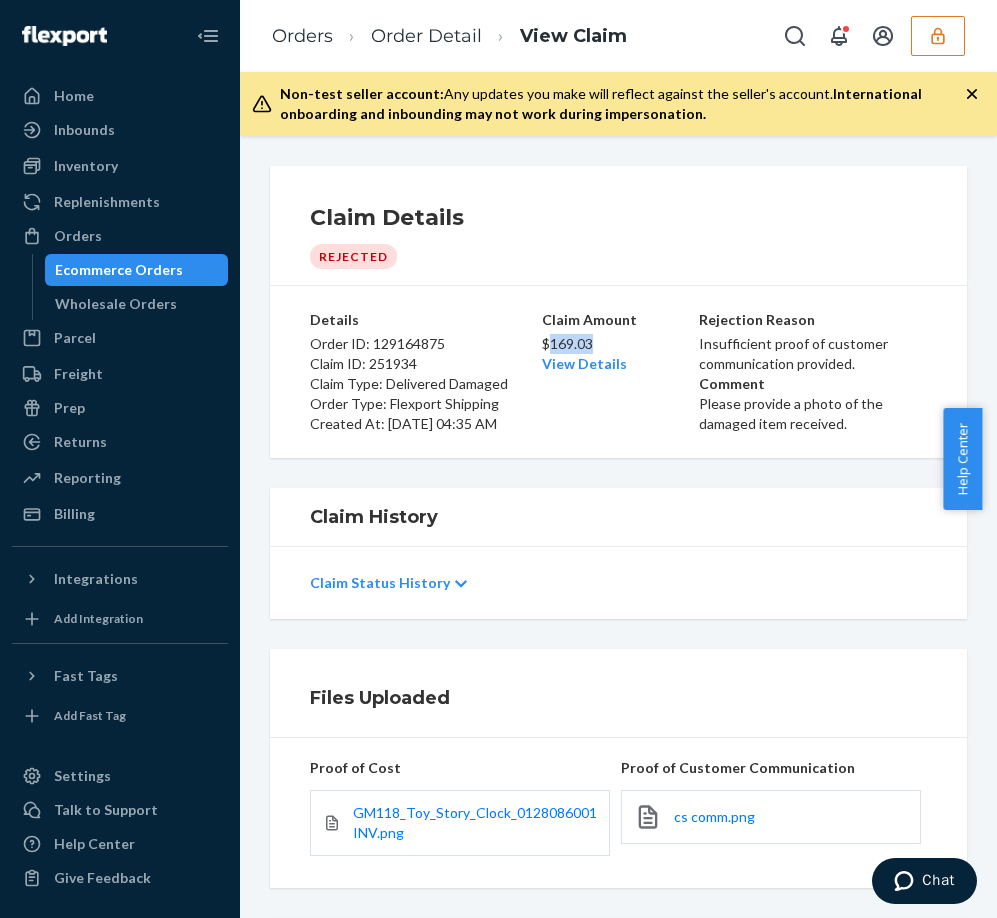 click on "$169.03" at bounding box center [618, 344] 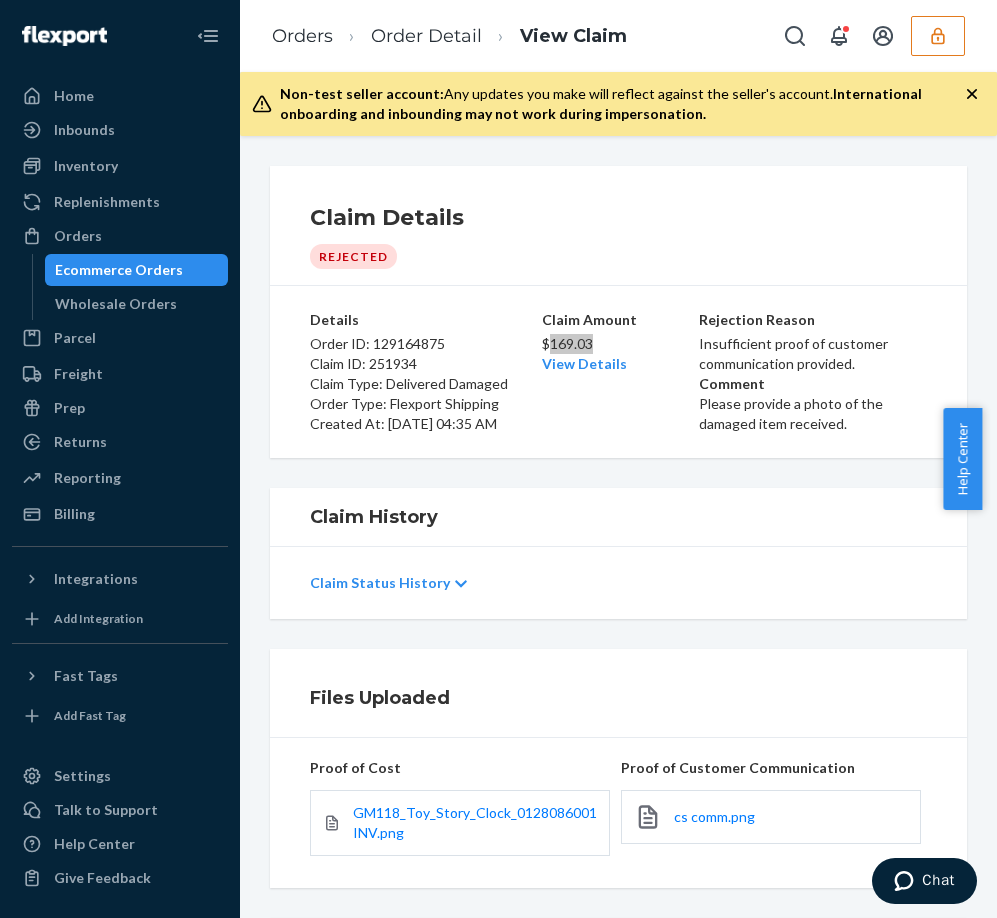 scroll, scrollTop: 100, scrollLeft: 0, axis: vertical 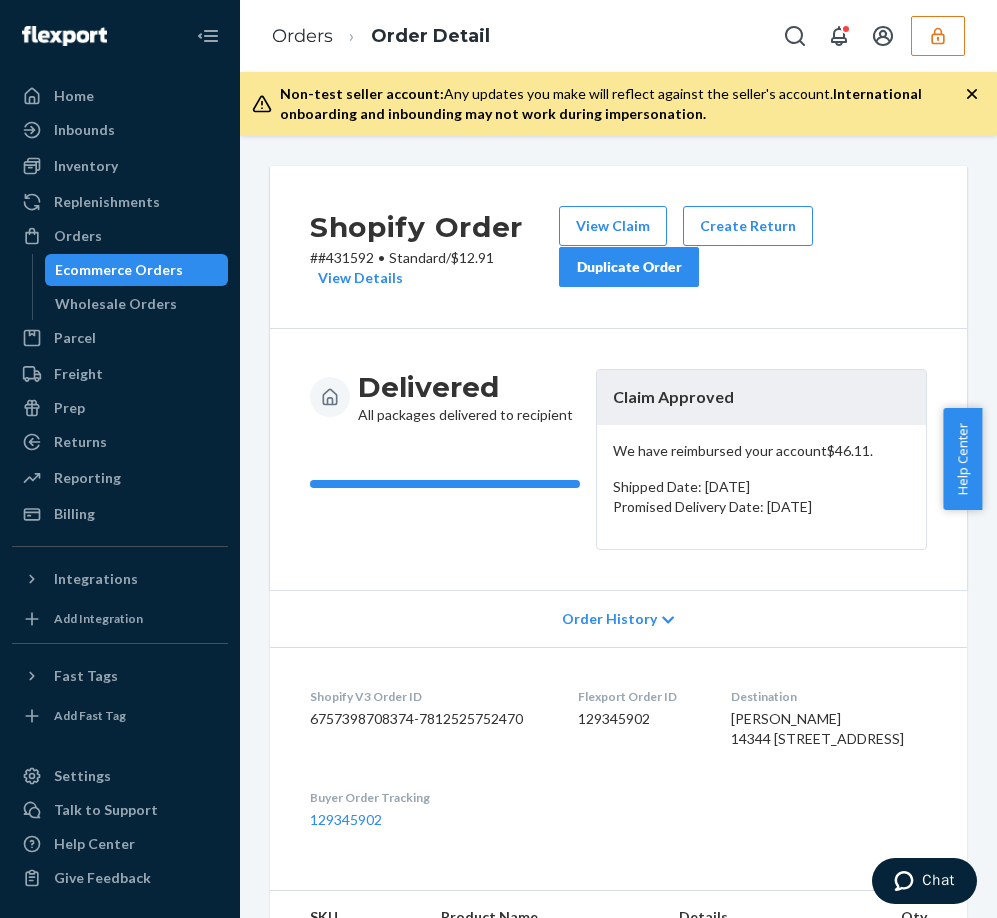 click 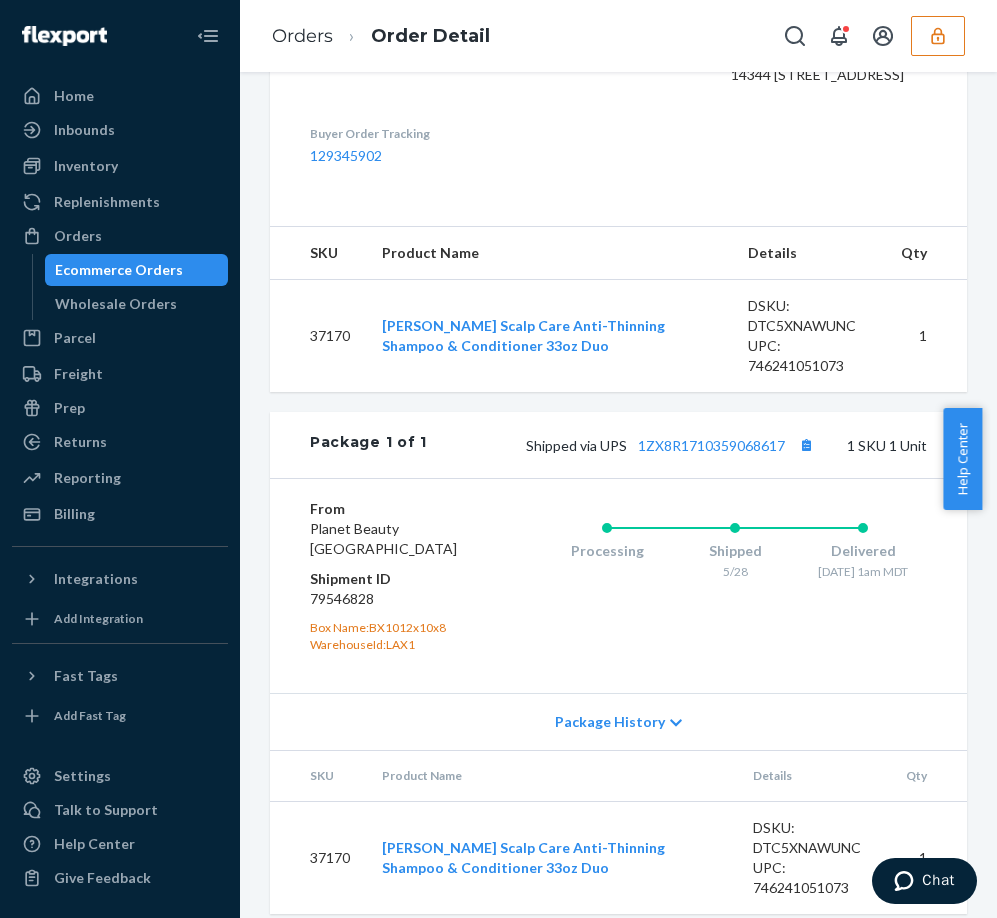 scroll, scrollTop: 680, scrollLeft: 0, axis: vertical 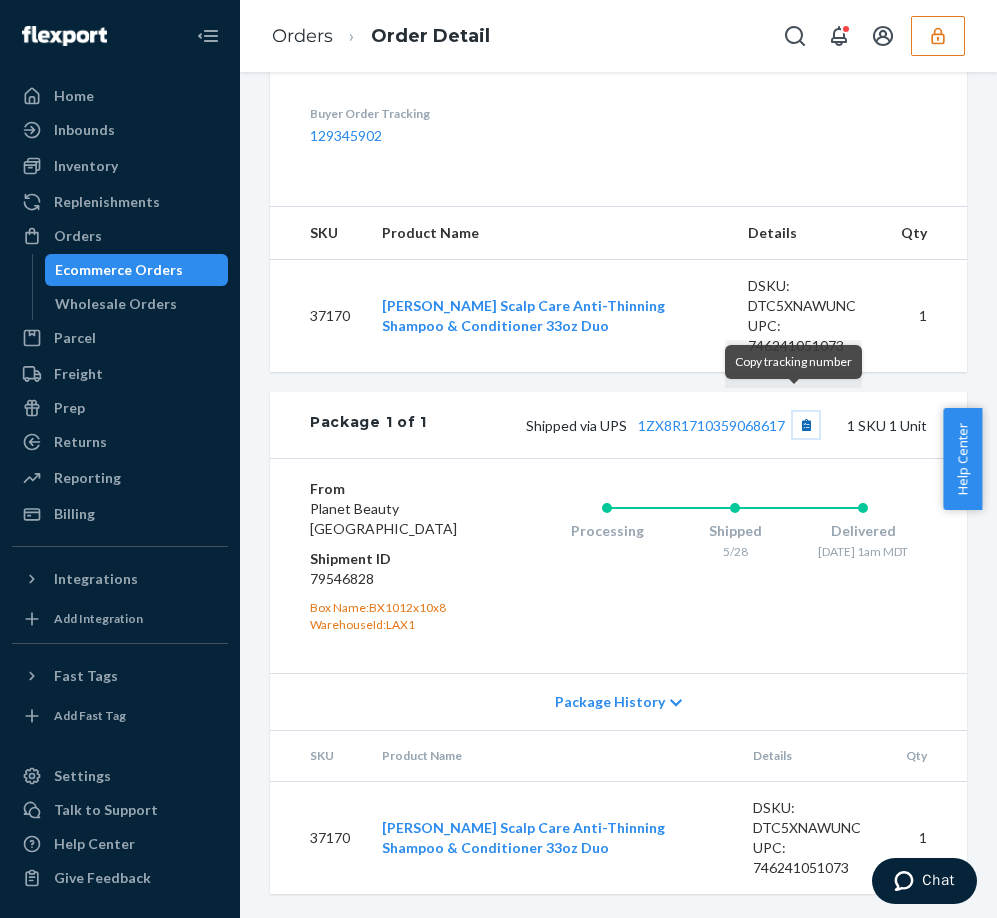 click at bounding box center (806, 425) 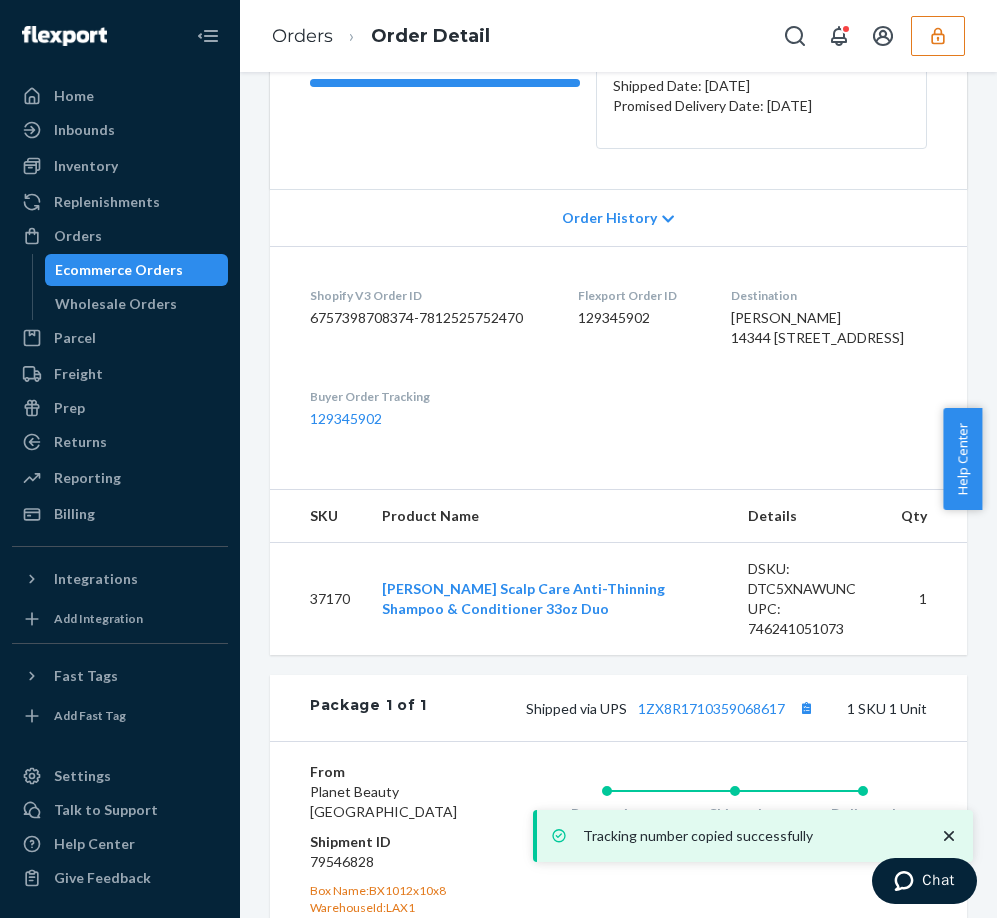 scroll, scrollTop: 480, scrollLeft: 0, axis: vertical 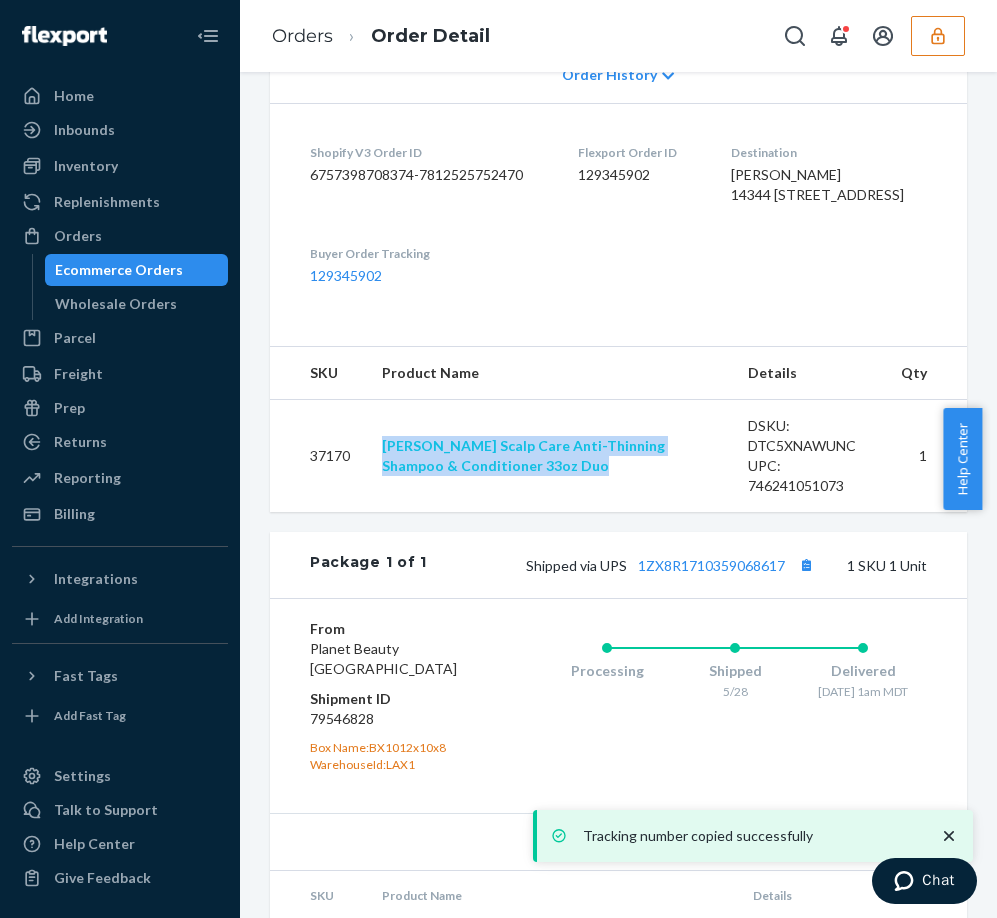 drag, startPoint x: 529, startPoint y: 509, endPoint x: 383, endPoint y: 481, distance: 148.66069 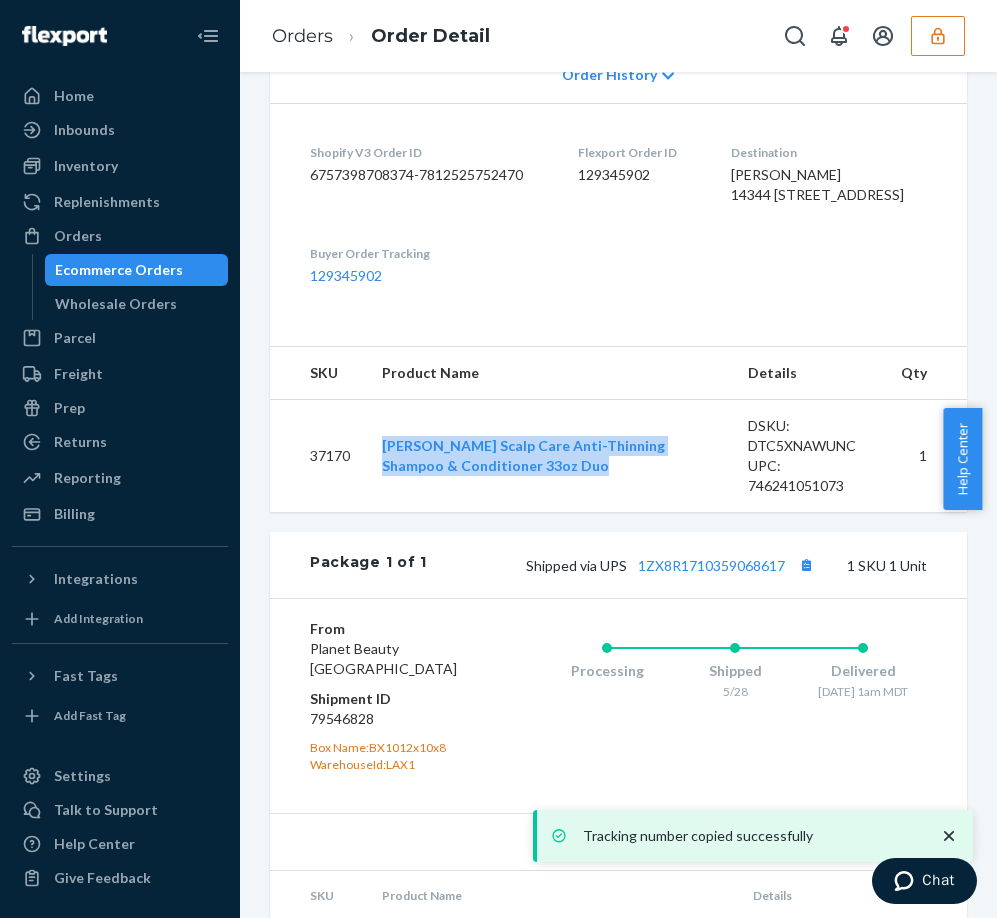 copy on "Paul Mitchell Scalp Care Anti-Thinning Shampoo & Conditioner 33oz Duo" 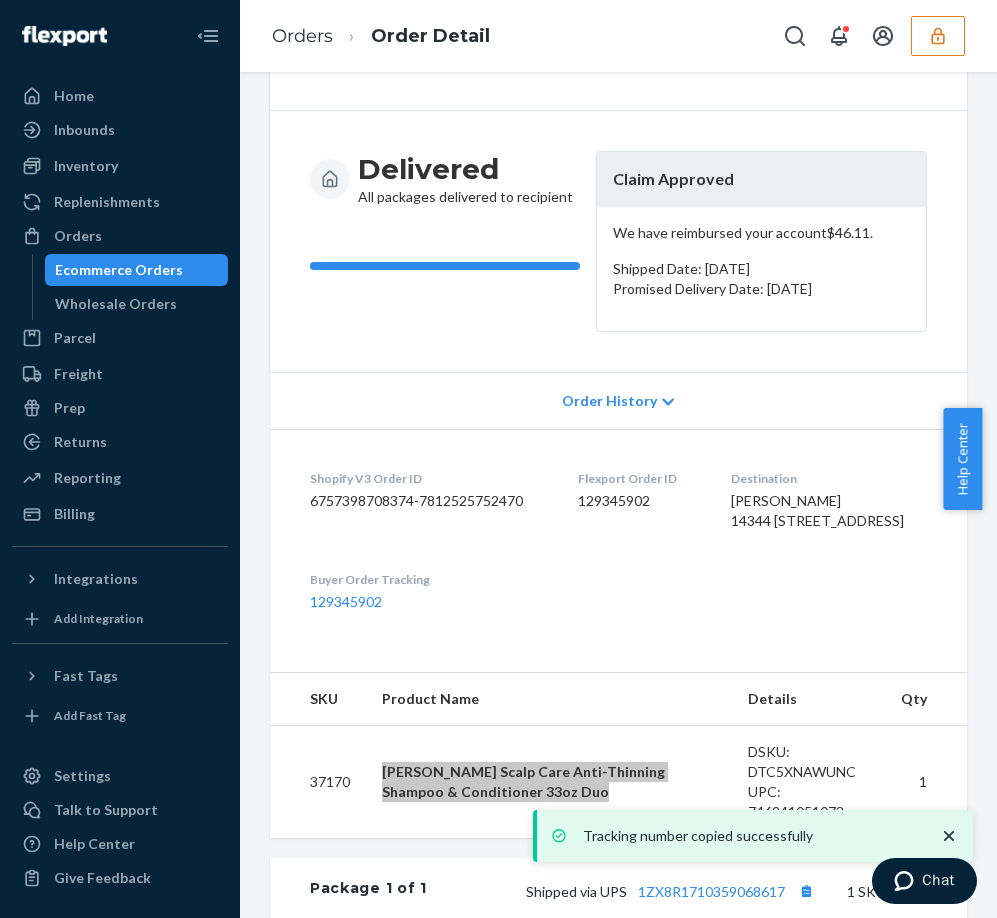 scroll, scrollTop: 0, scrollLeft: 0, axis: both 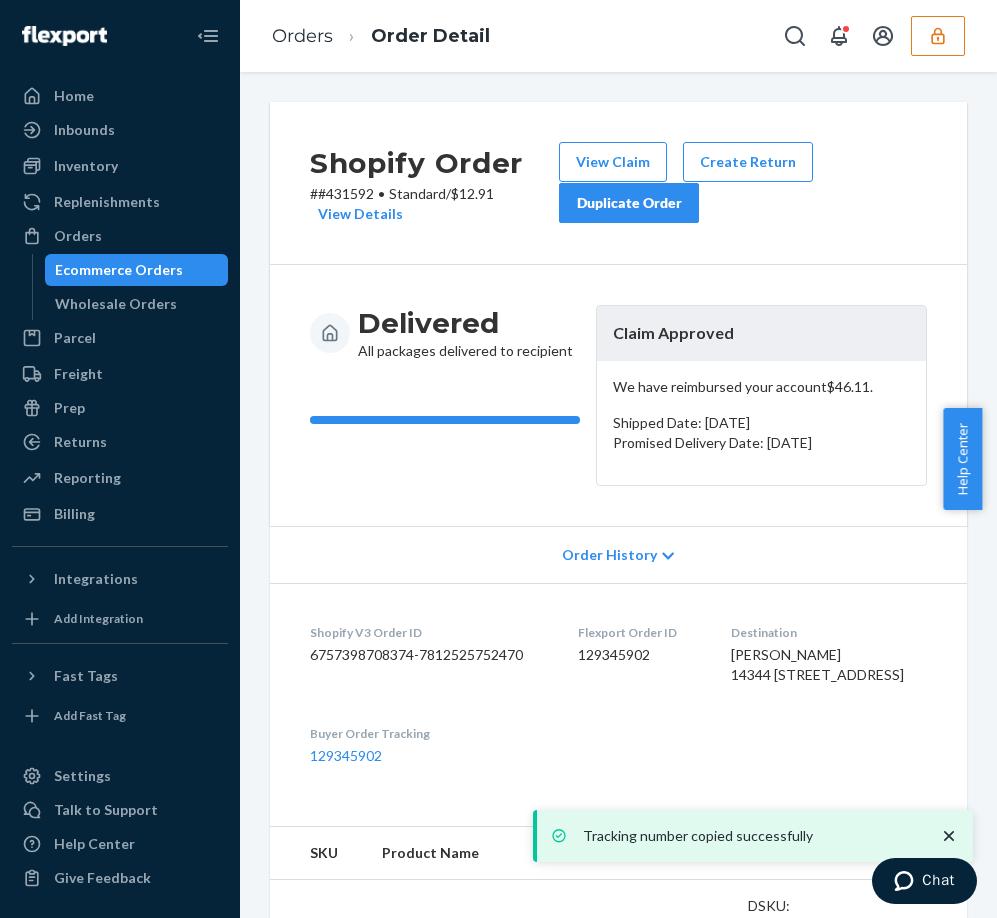 click on "We have reimbursed your account  $46.11 ." at bounding box center [761, 387] 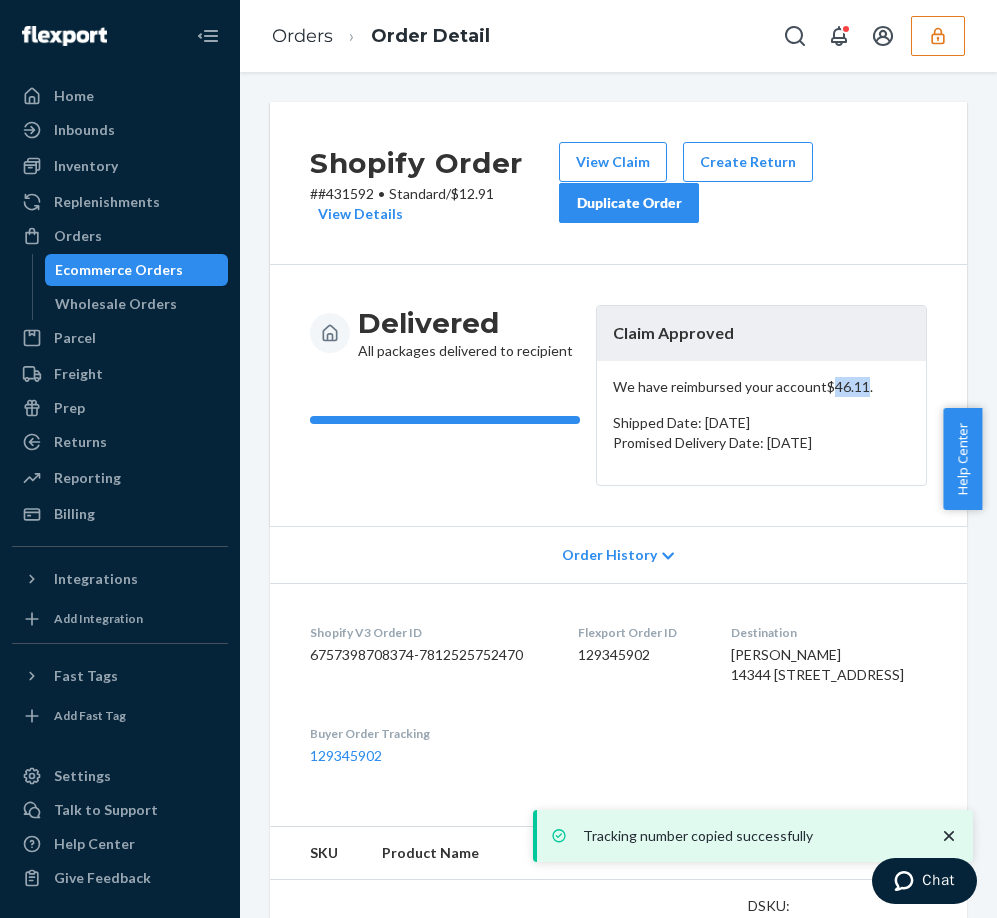 drag, startPoint x: 836, startPoint y: 383, endPoint x: 961, endPoint y: 458, distance: 145.7738 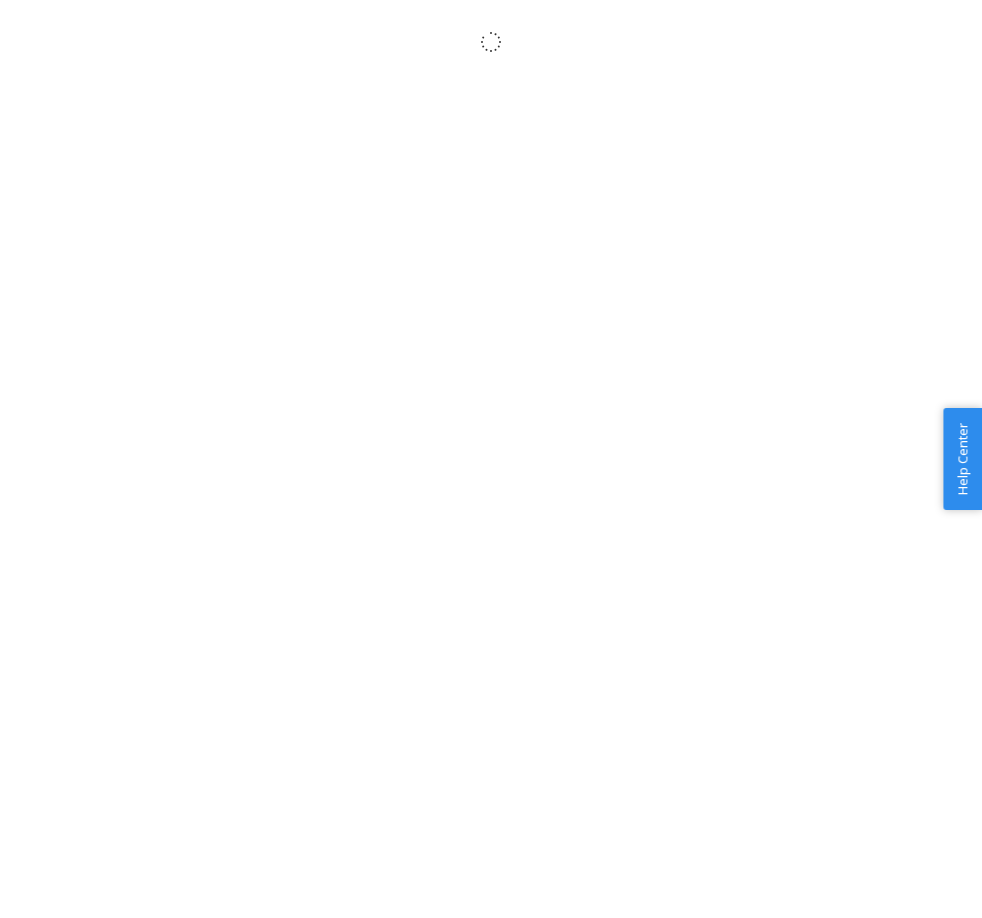 scroll, scrollTop: 0, scrollLeft: 0, axis: both 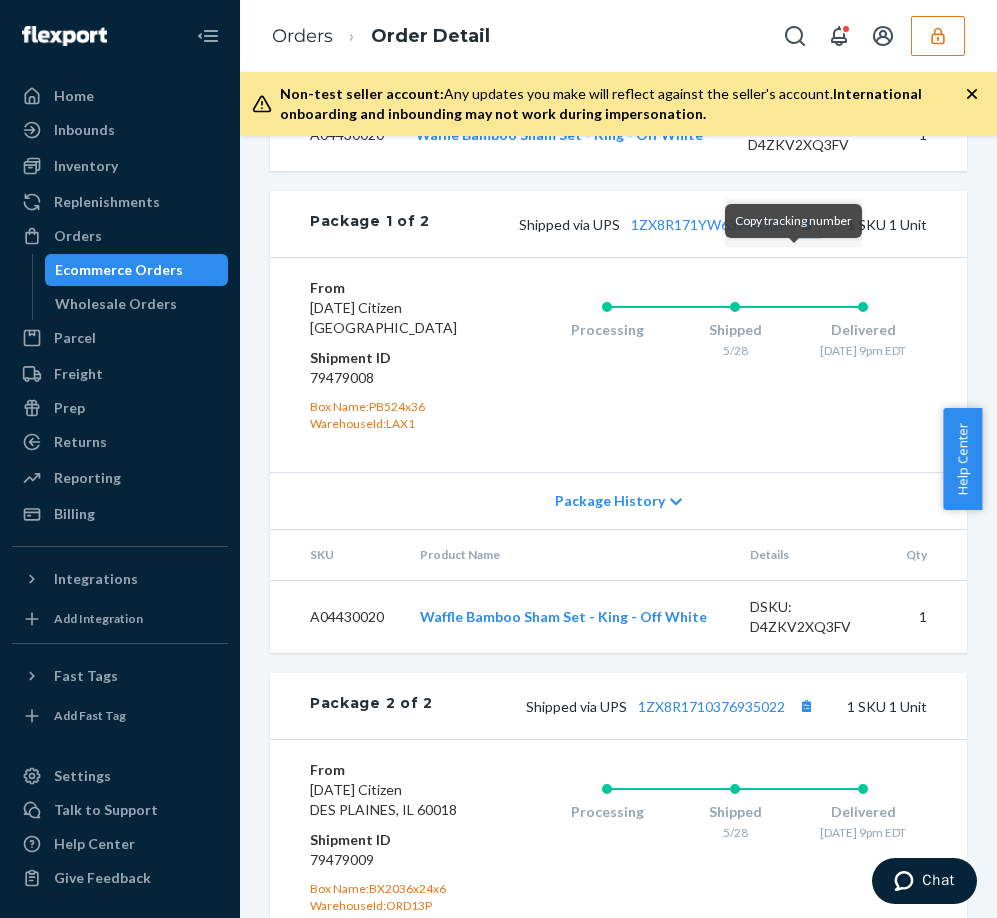 drag, startPoint x: 798, startPoint y: 274, endPoint x: 808, endPoint y: 278, distance: 10.770329 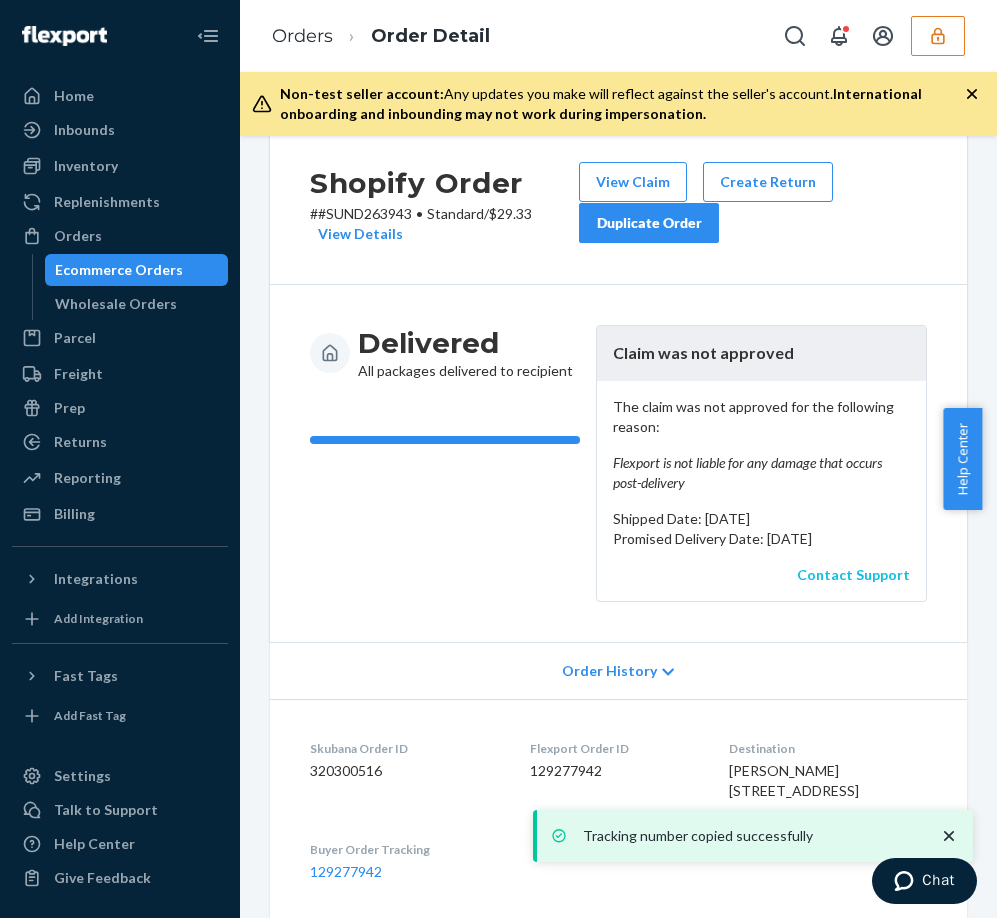 scroll, scrollTop: 0, scrollLeft: 0, axis: both 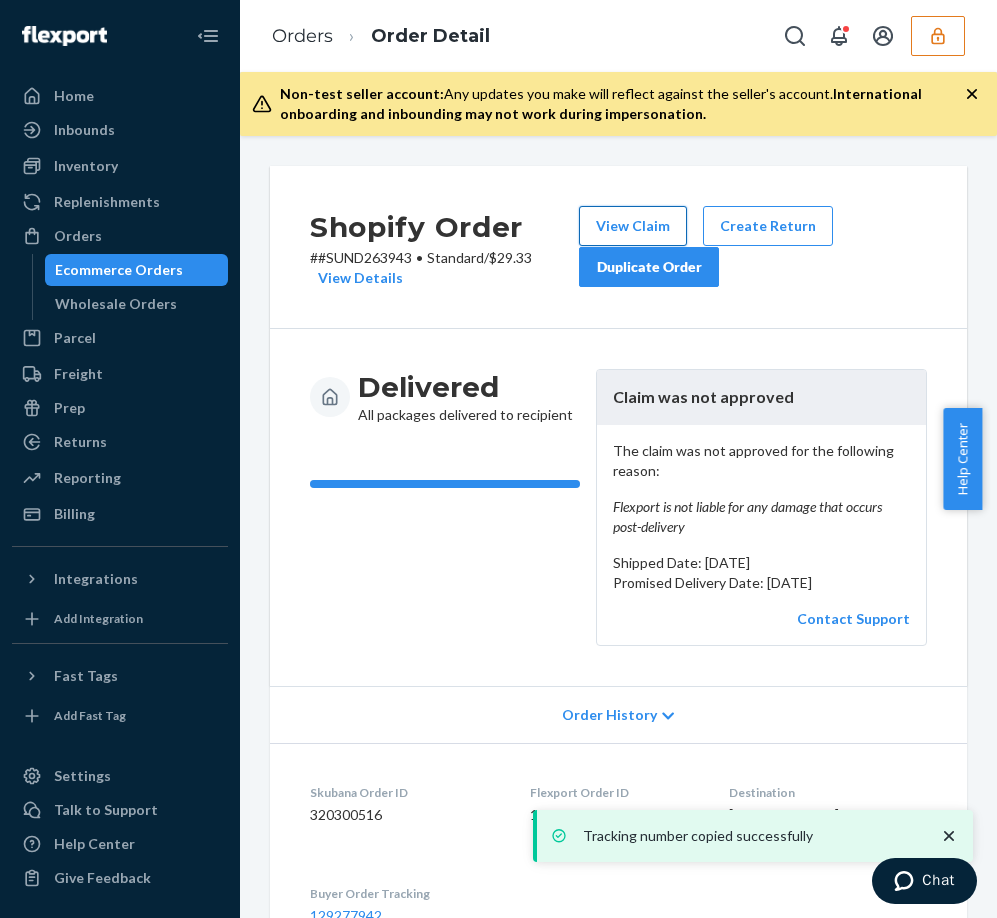 click on "View Claim" at bounding box center (633, 226) 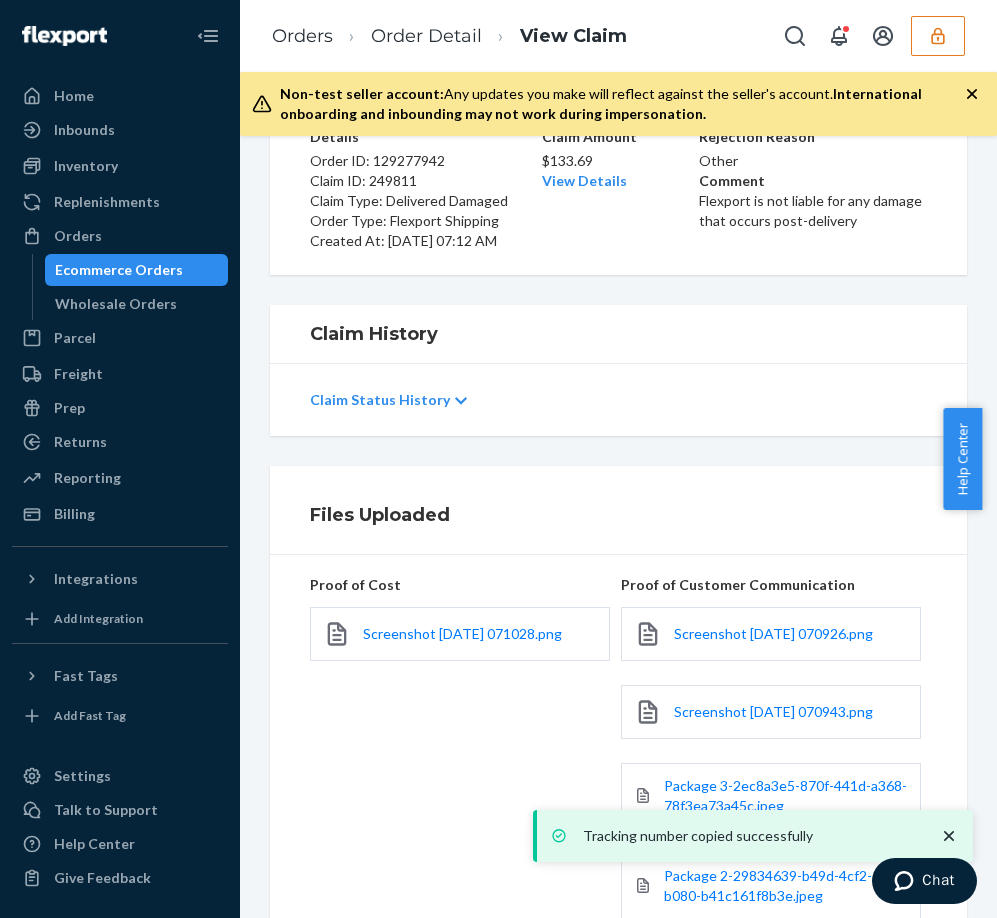 scroll, scrollTop: 400, scrollLeft: 0, axis: vertical 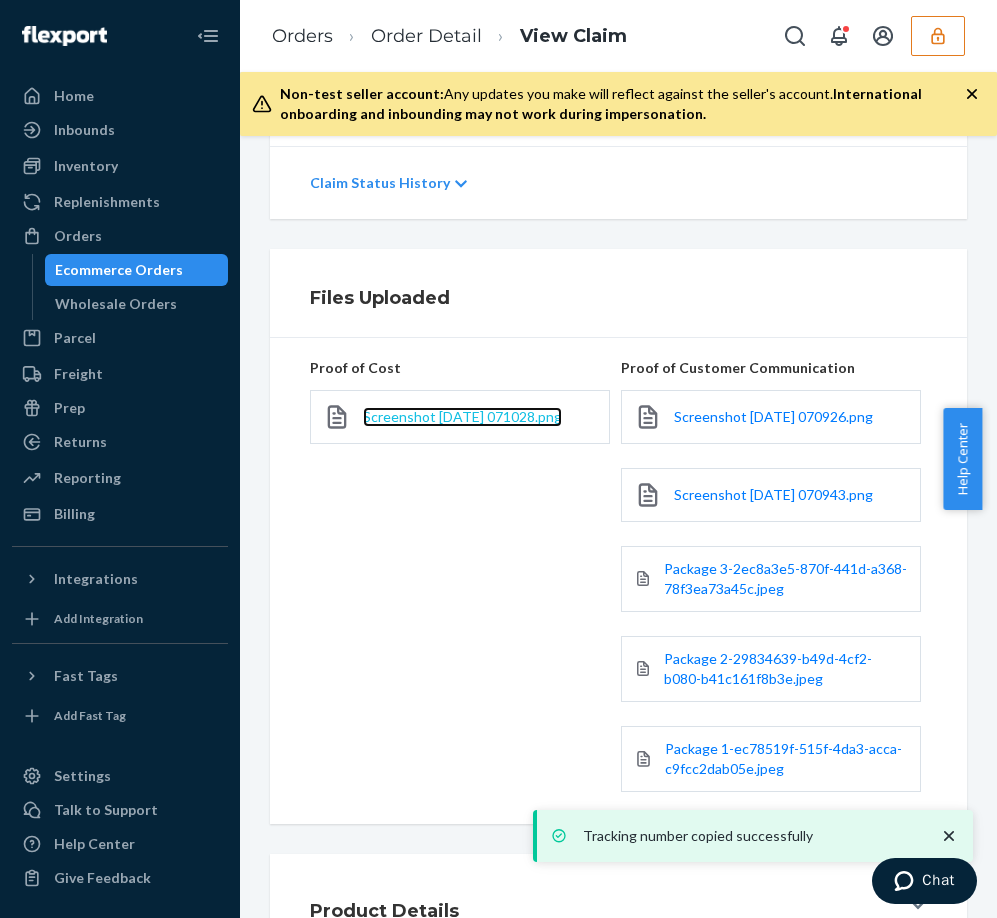 click on "Screenshot 2025-06-04 071028.png" at bounding box center [462, 416] 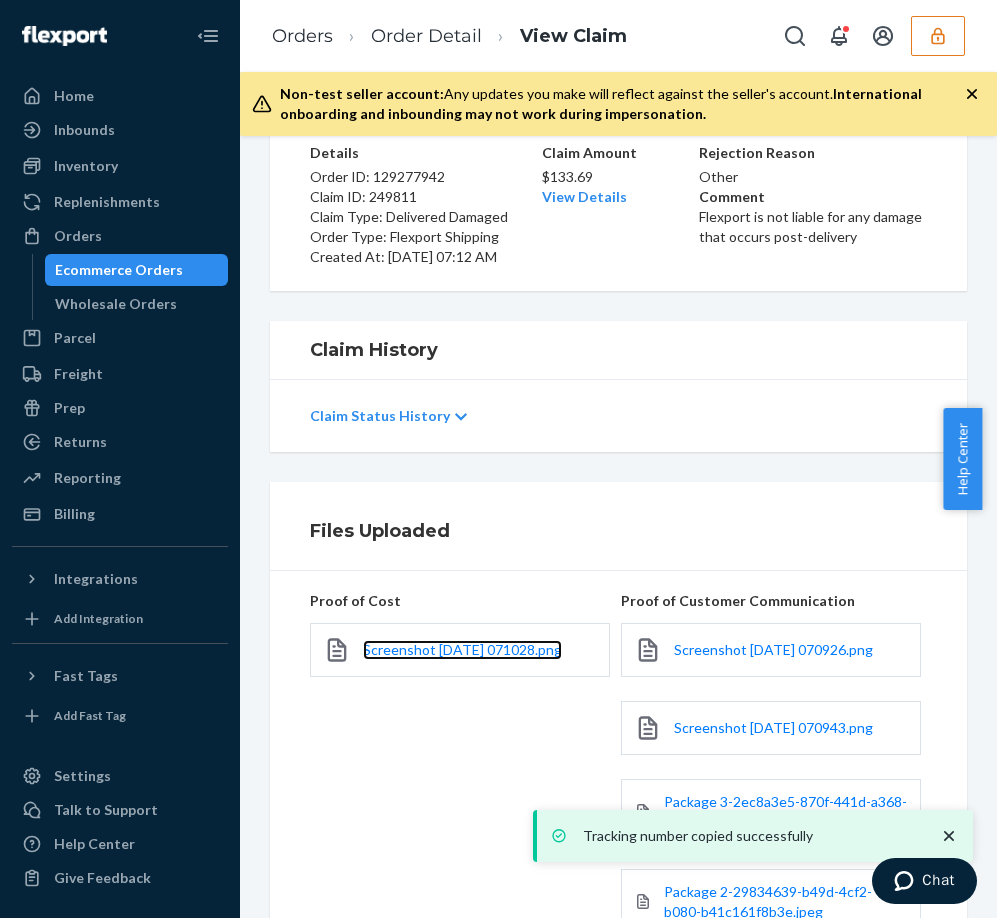 scroll, scrollTop: 0, scrollLeft: 0, axis: both 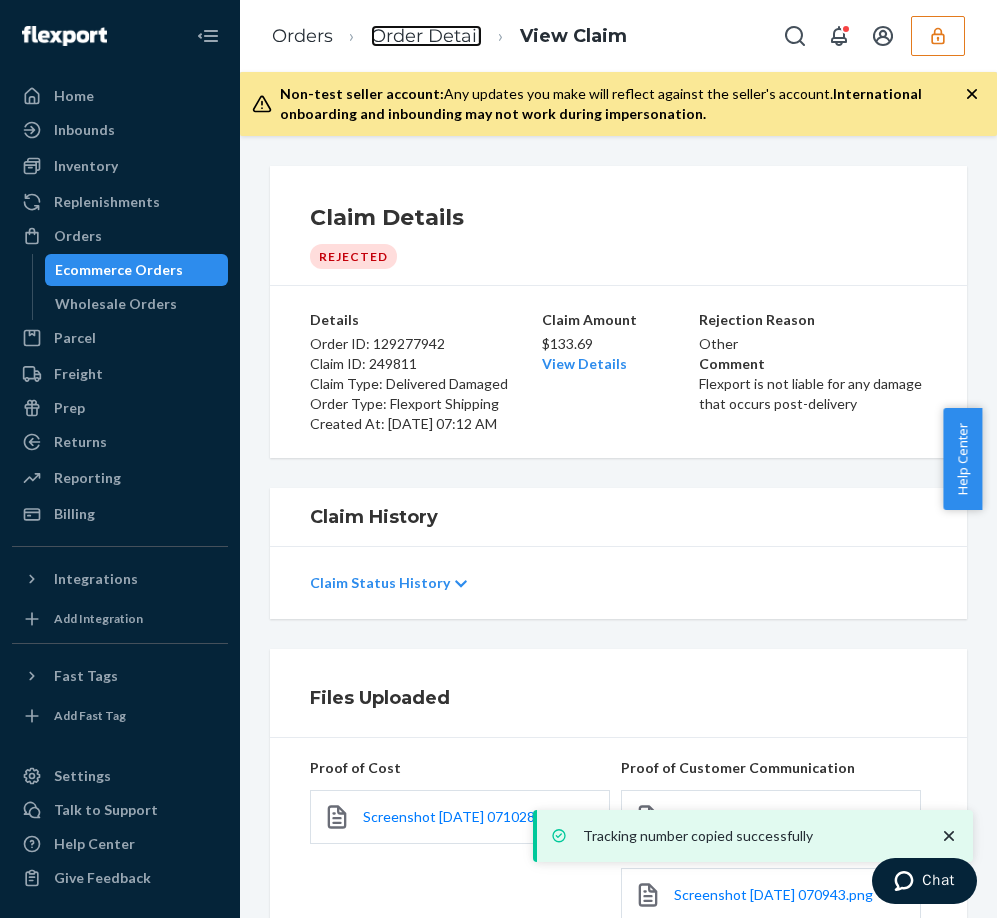 click on "Order Detail" at bounding box center (426, 36) 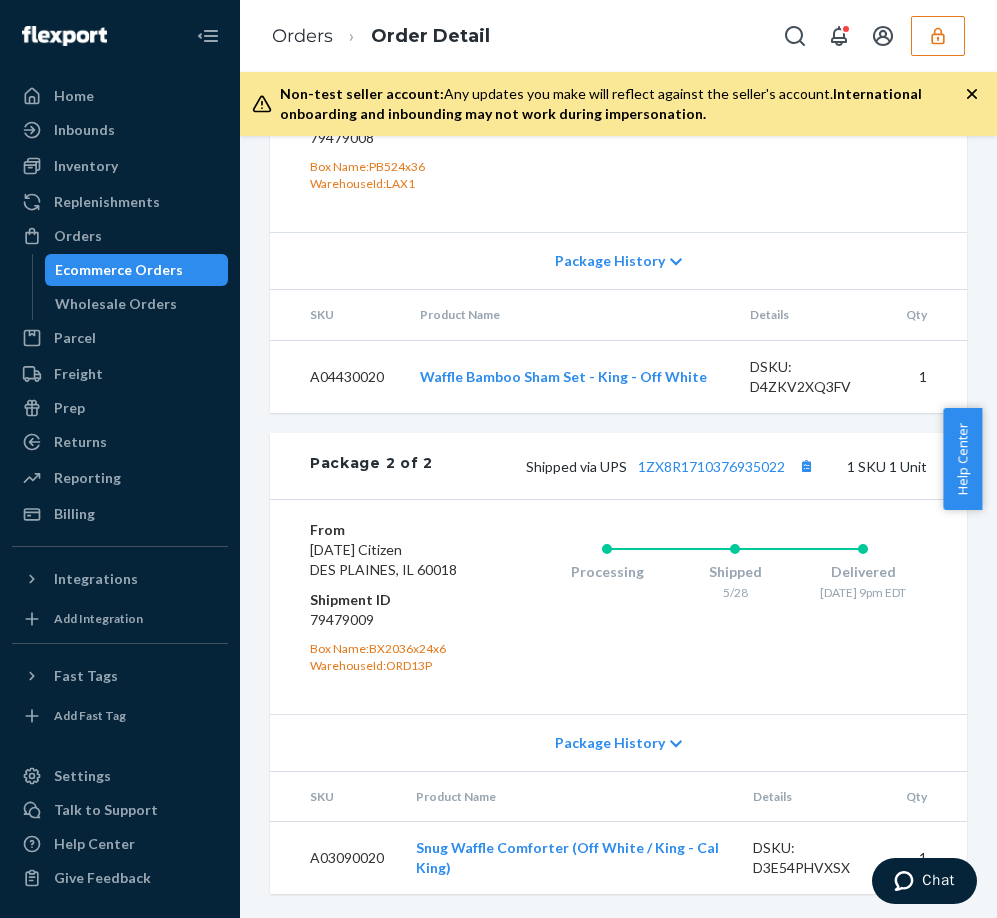 scroll, scrollTop: 1313, scrollLeft: 0, axis: vertical 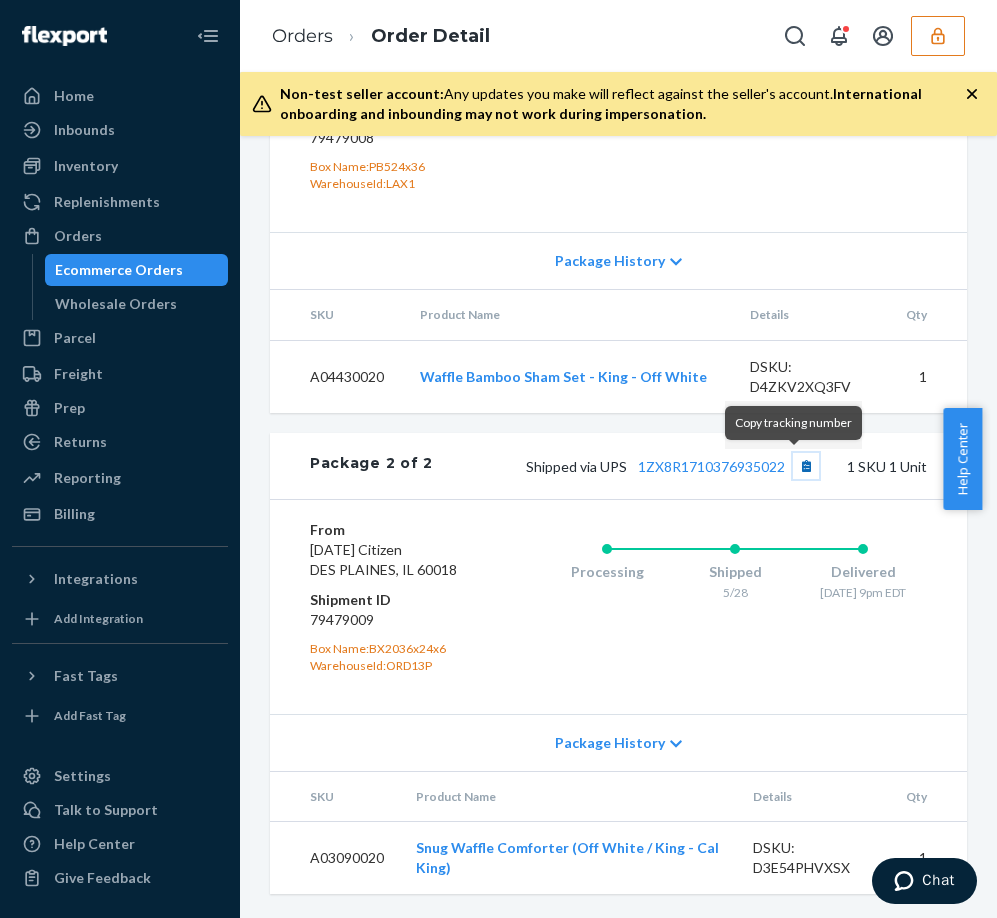 click at bounding box center (806, 466) 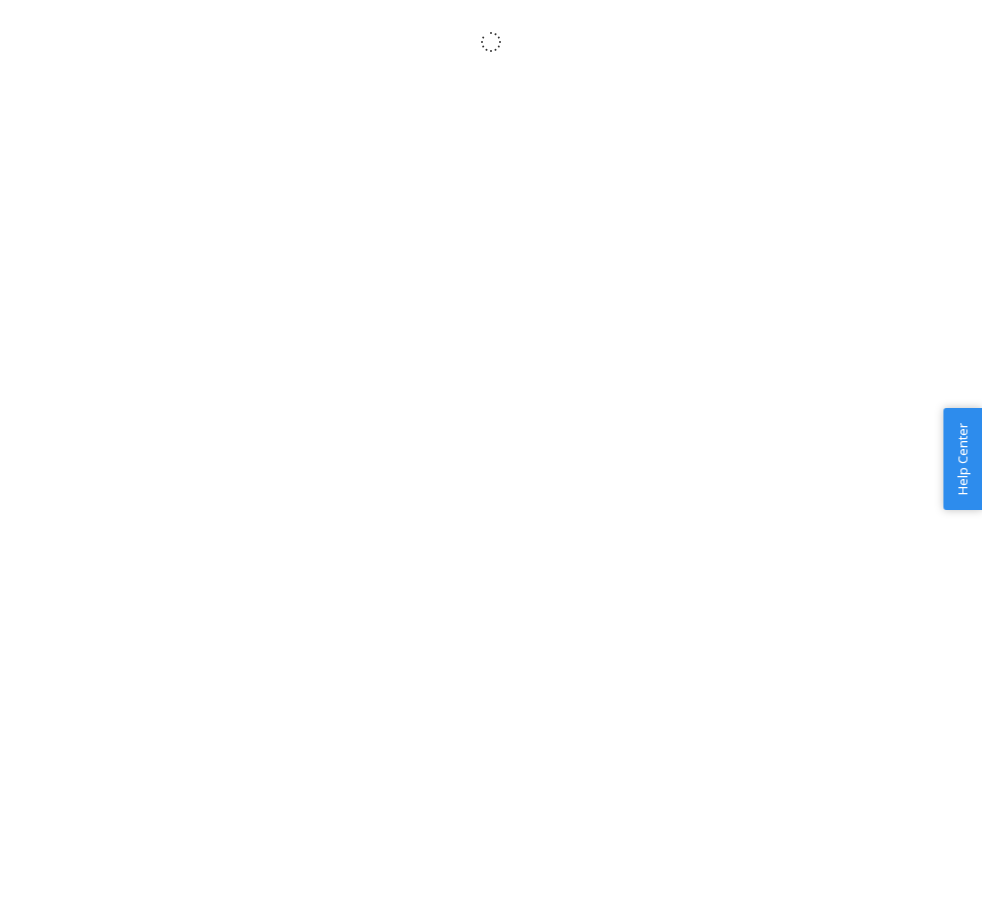 scroll, scrollTop: 0, scrollLeft: 0, axis: both 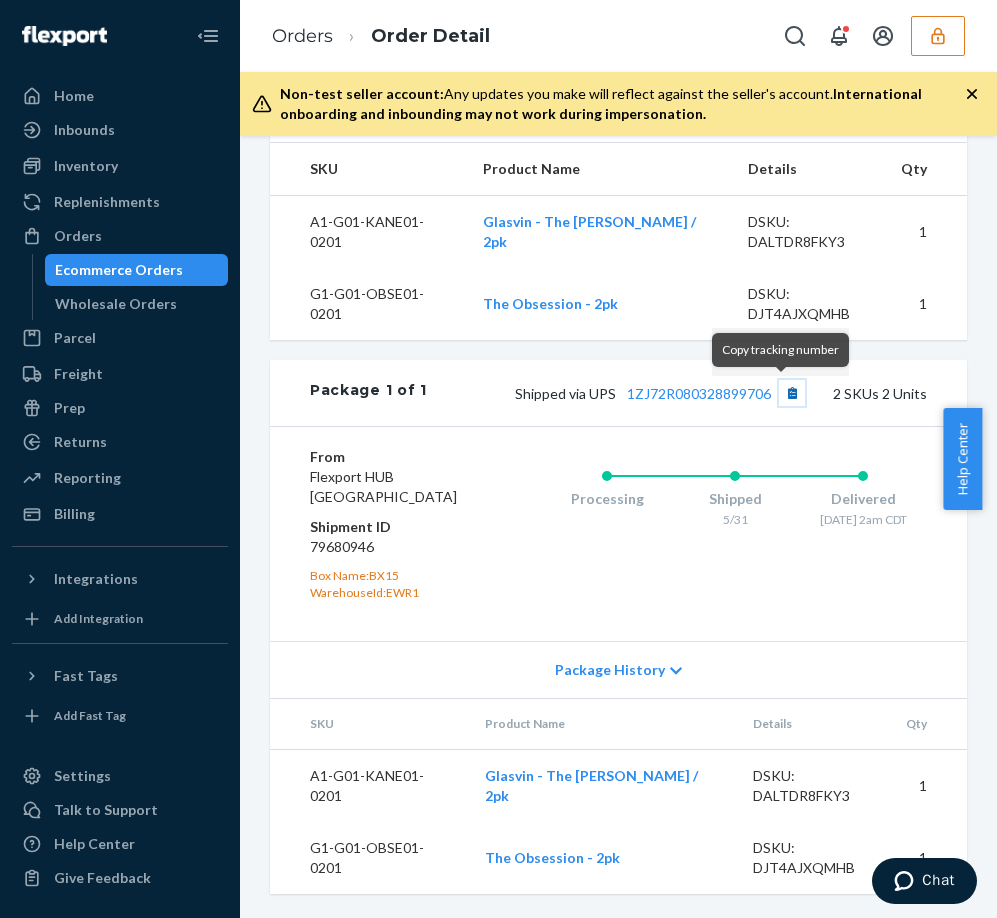 click at bounding box center [792, 393] 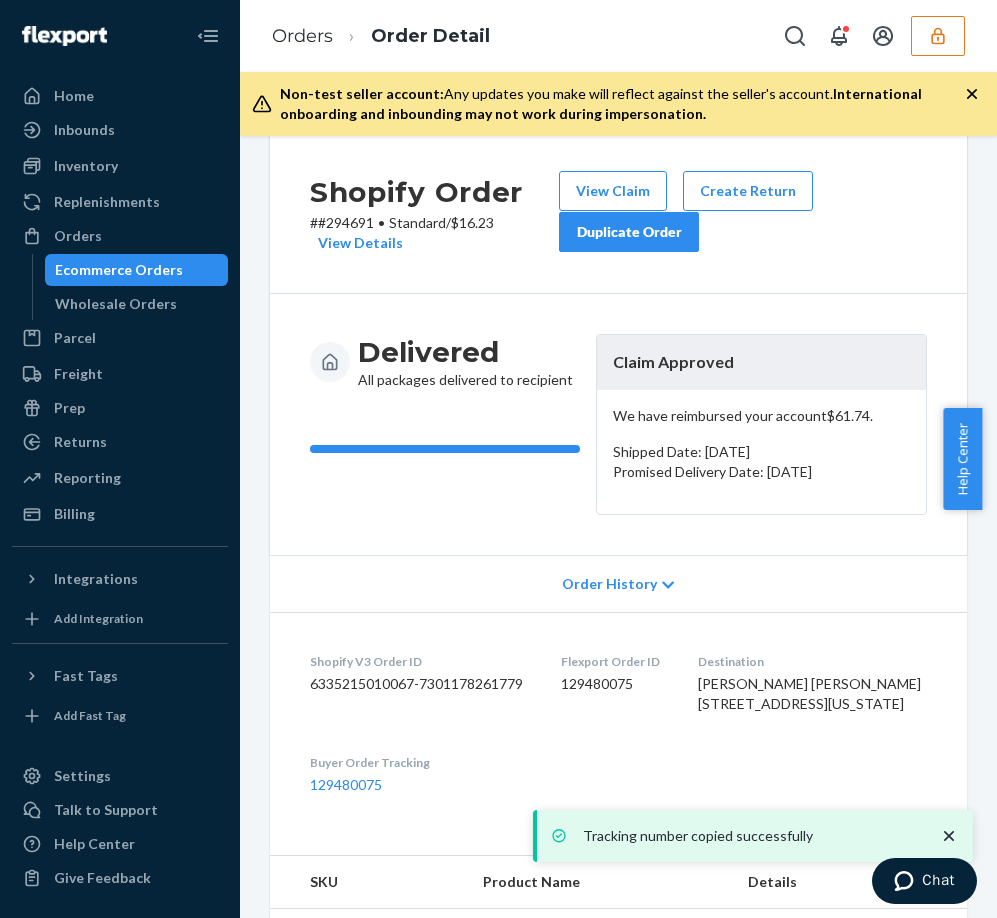 scroll, scrollTop: 0, scrollLeft: 0, axis: both 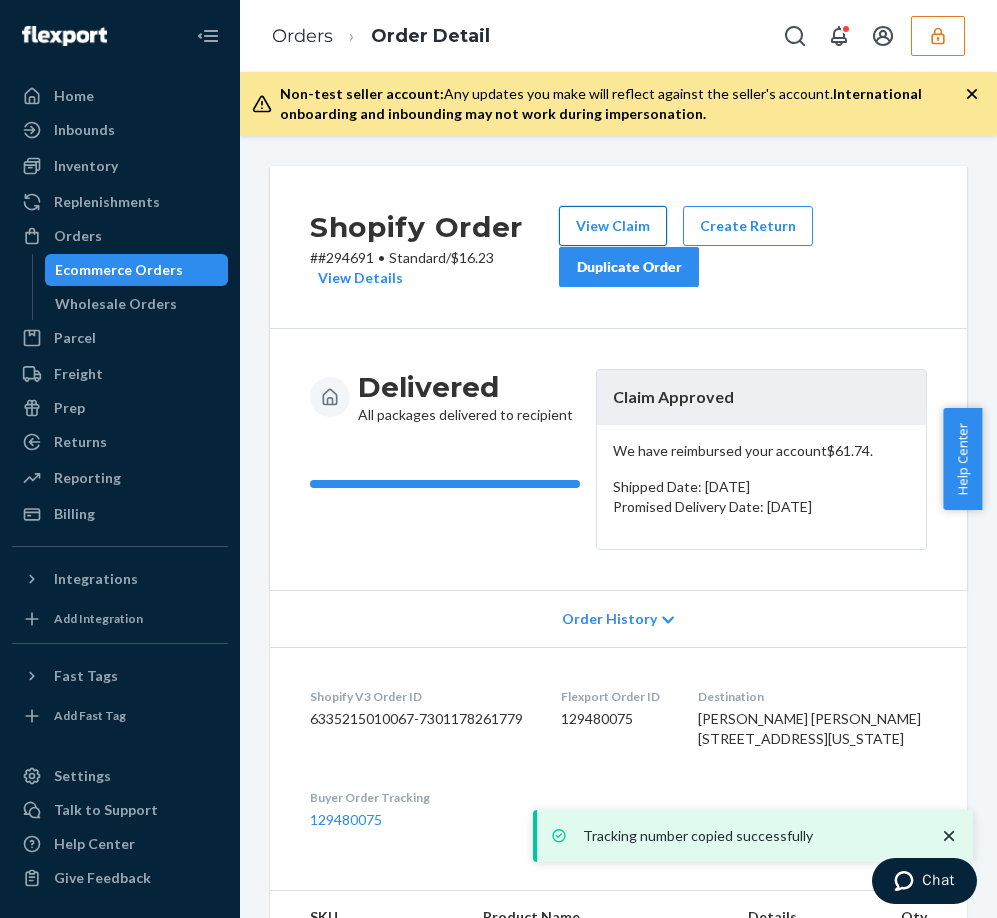 click on "View Claim" at bounding box center (613, 226) 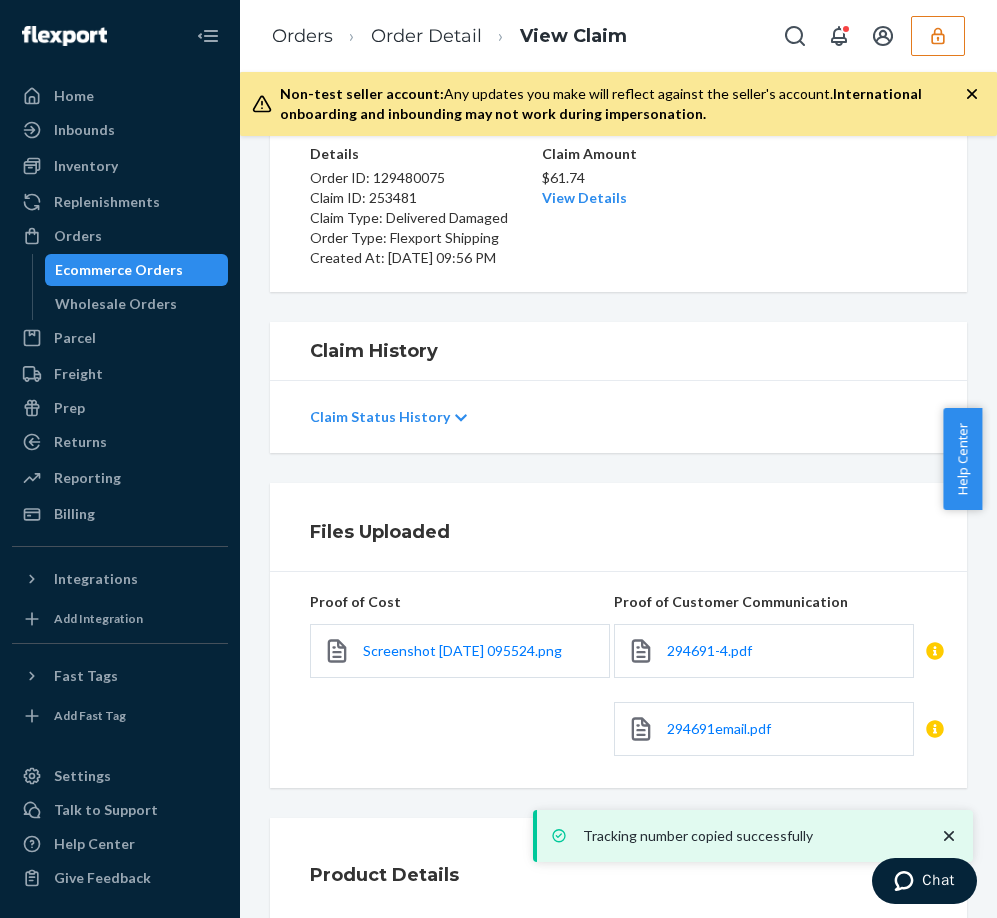 scroll, scrollTop: 300, scrollLeft: 0, axis: vertical 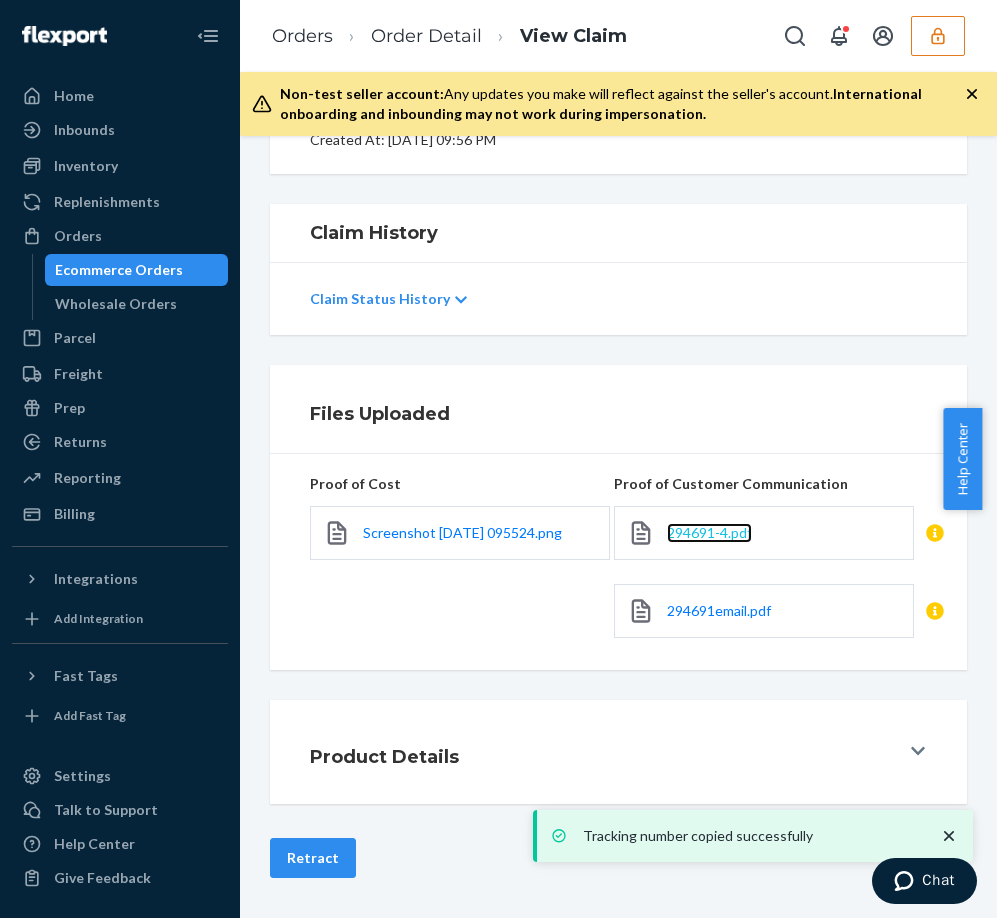 click on "294691-4.pdf" at bounding box center (709, 532) 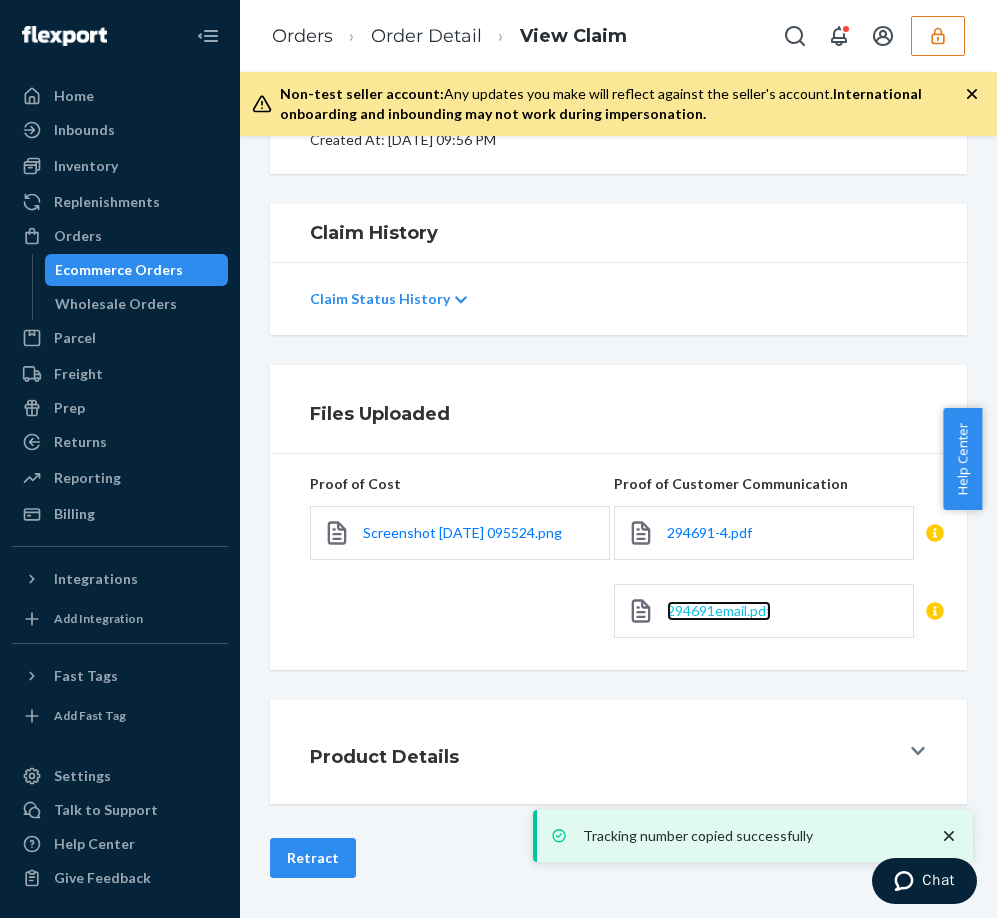 click on "294691email.pdf" at bounding box center [719, 610] 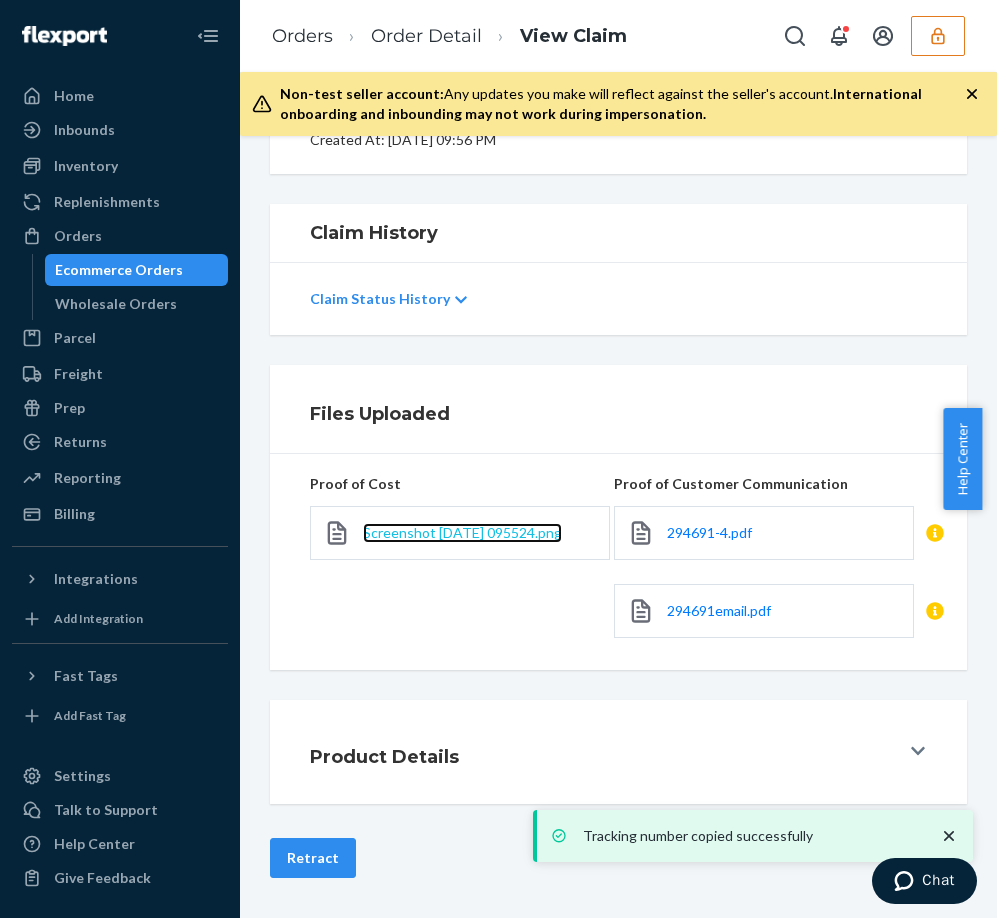 click on "Screenshot [DATE] 095524.png" at bounding box center (462, 532) 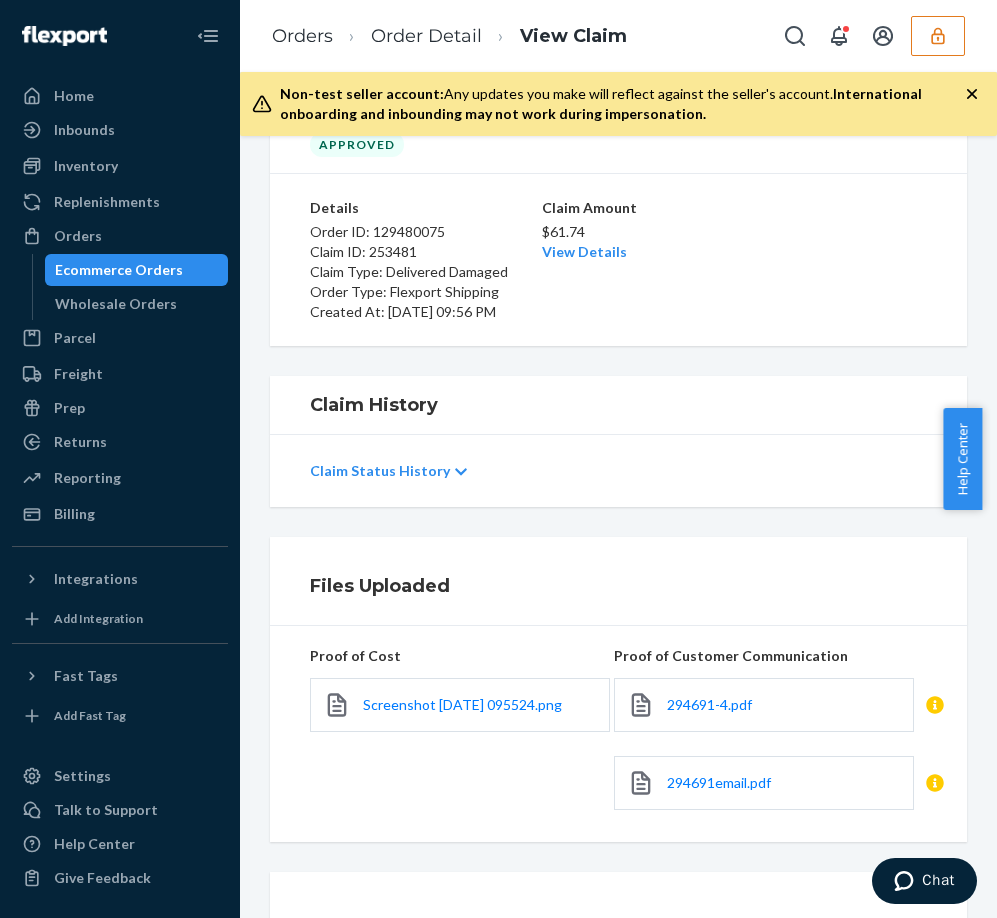scroll, scrollTop: 0, scrollLeft: 0, axis: both 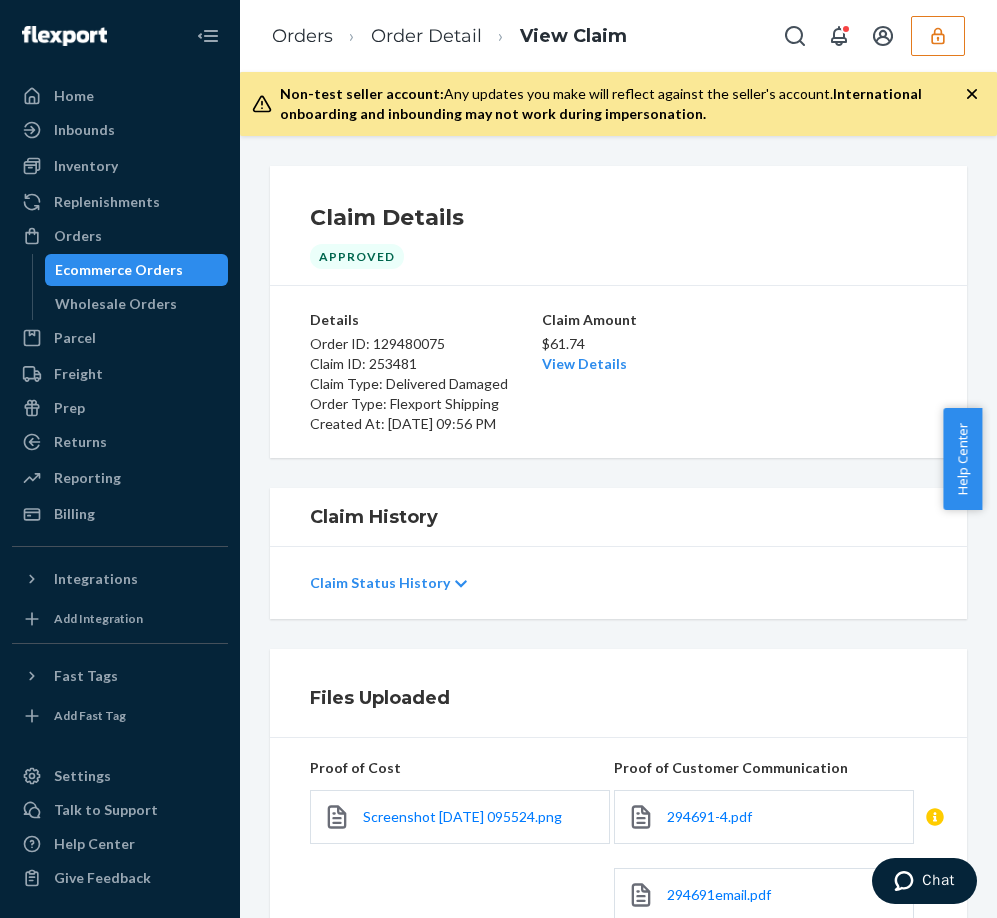 click on "$61.74" at bounding box center [618, 344] 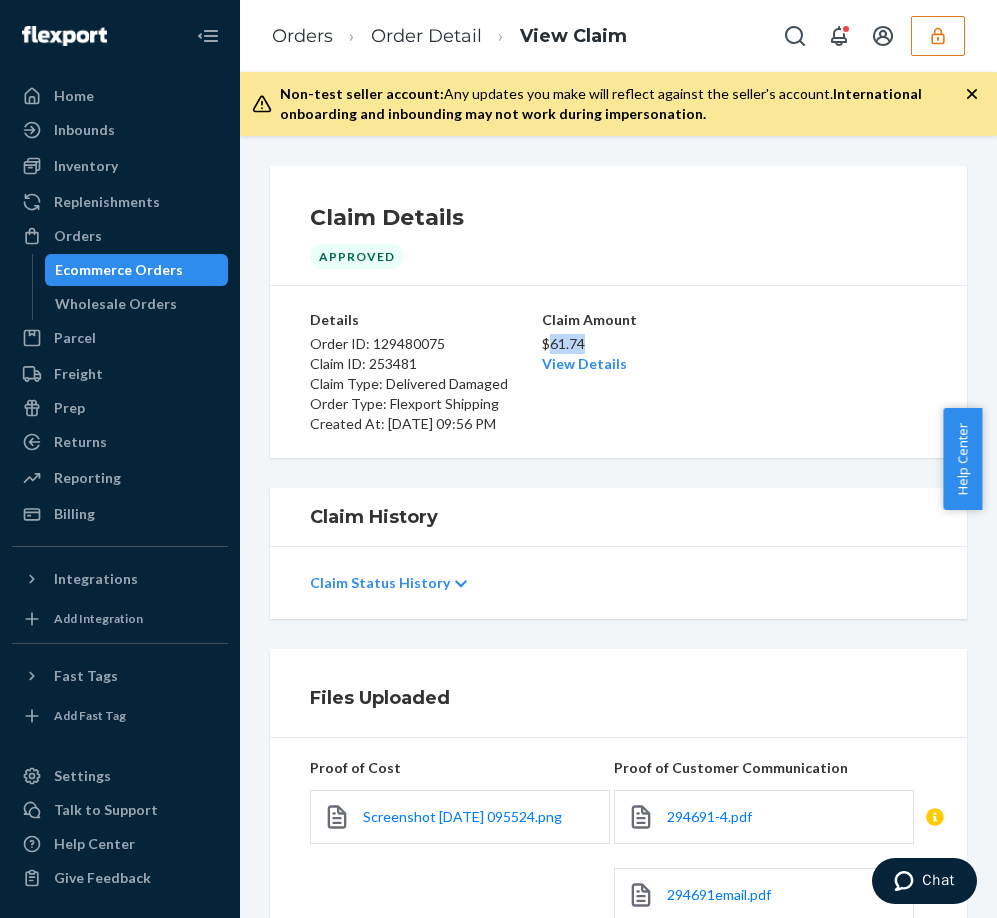 click on "$61.74" at bounding box center [618, 344] 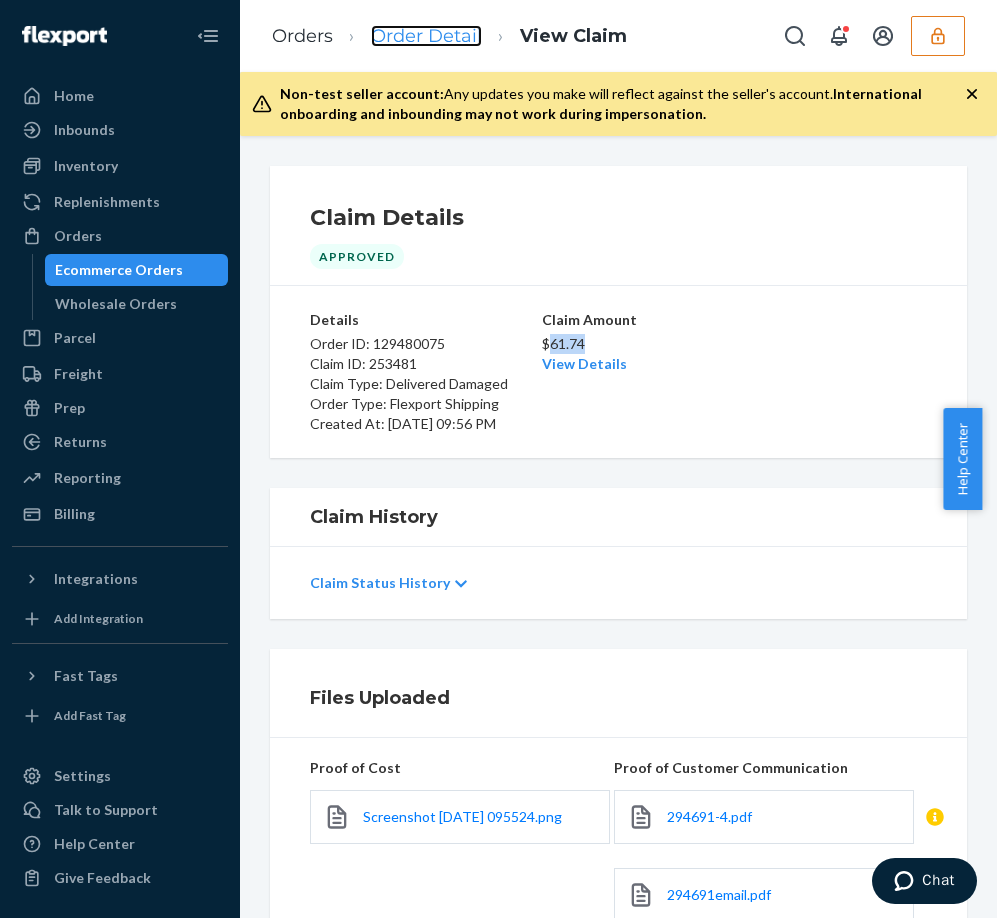 click on "Order Detail" at bounding box center (426, 36) 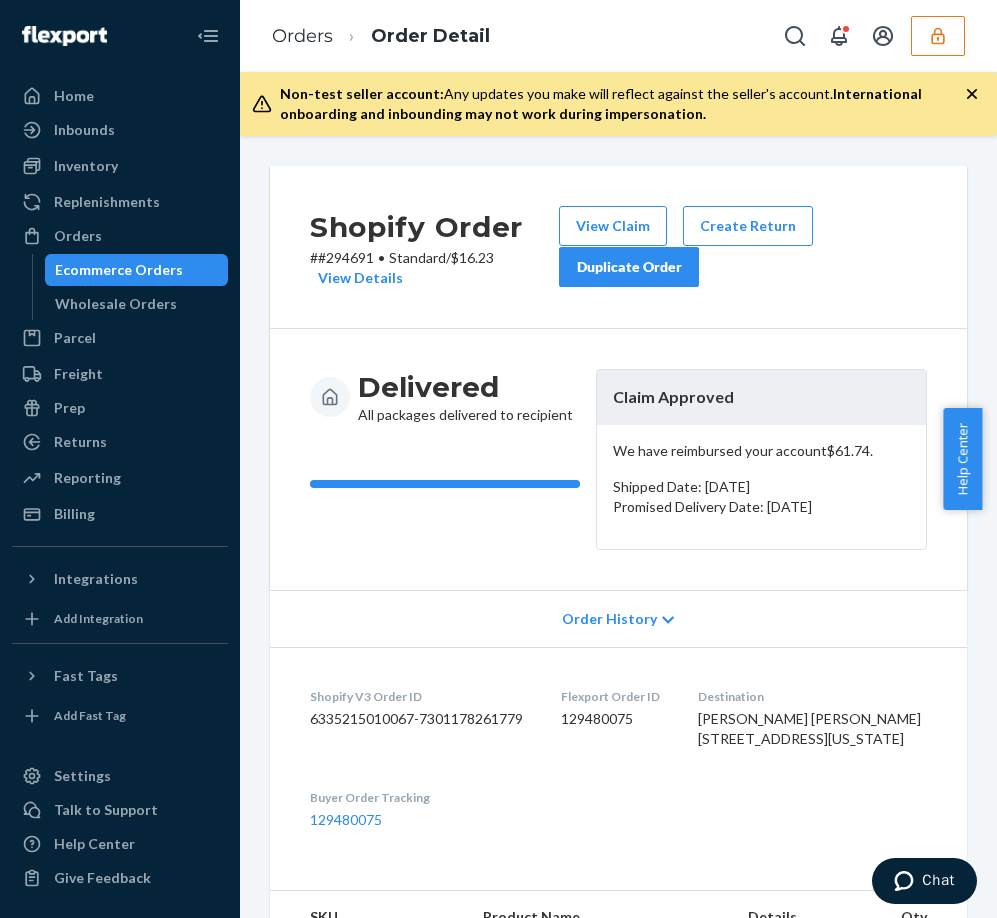scroll, scrollTop: 700, scrollLeft: 0, axis: vertical 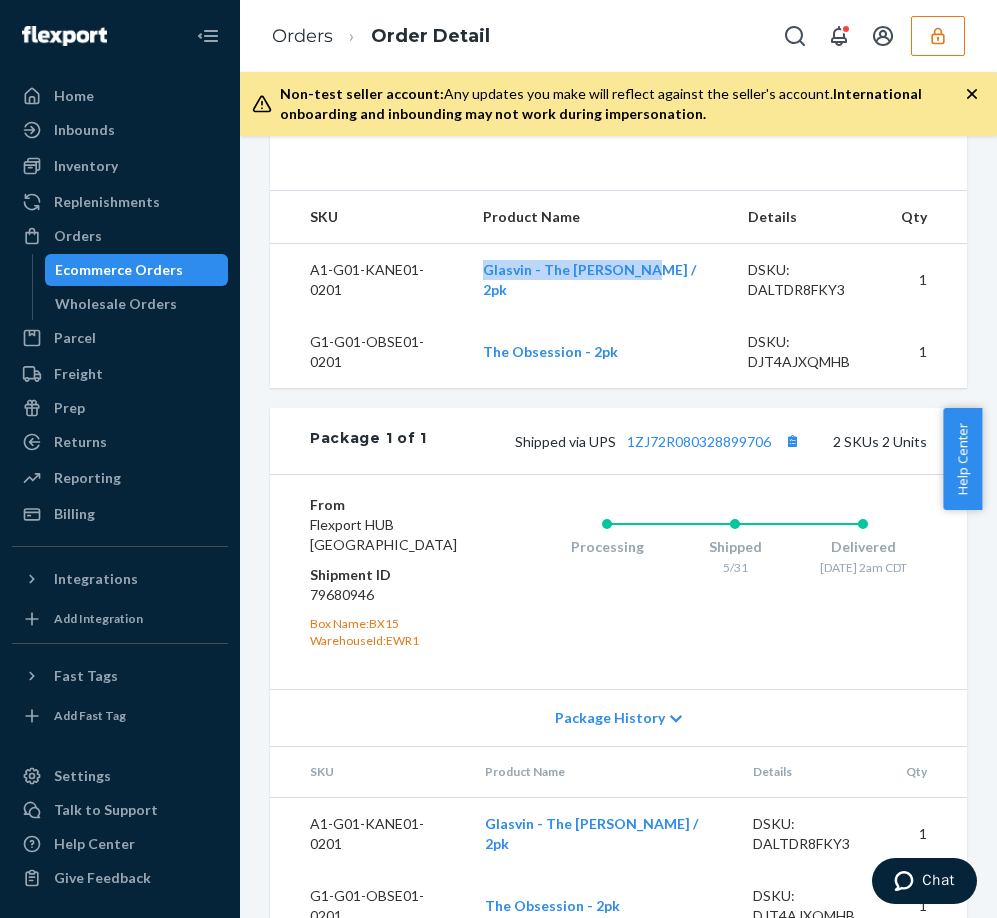 drag, startPoint x: 687, startPoint y: 319, endPoint x: 517, endPoint y: 339, distance: 171.17242 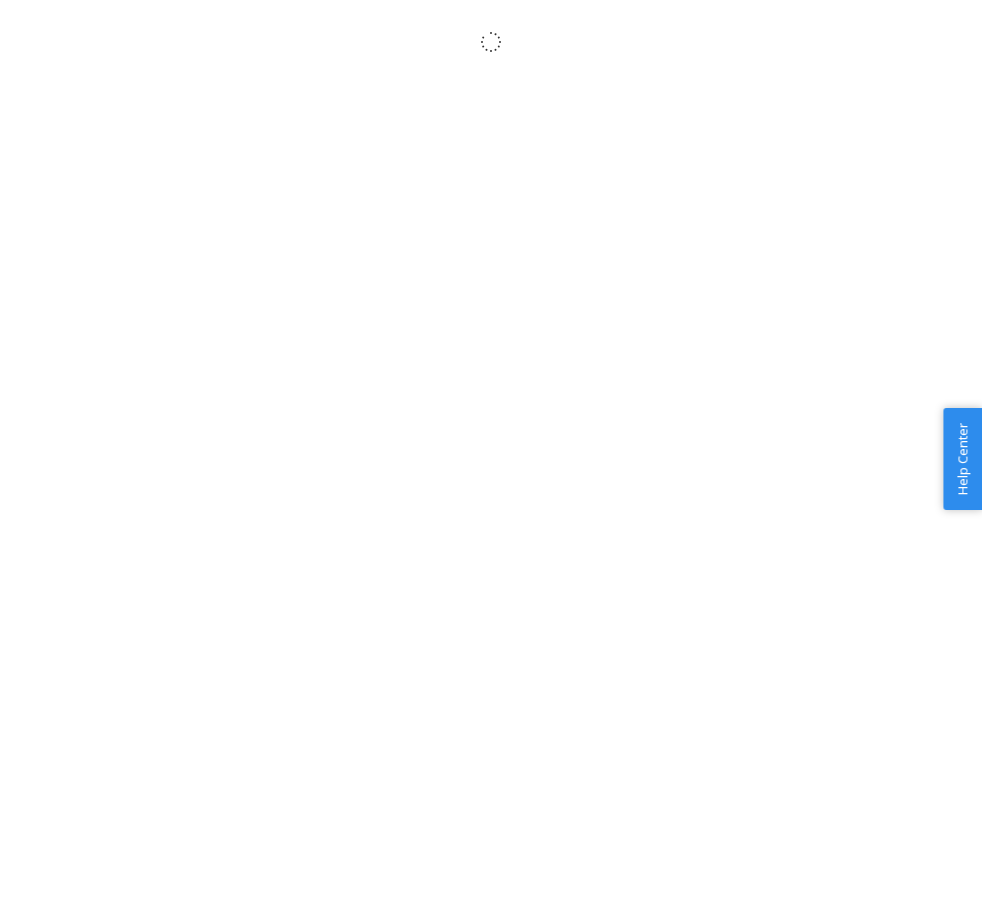 scroll, scrollTop: 0, scrollLeft: 0, axis: both 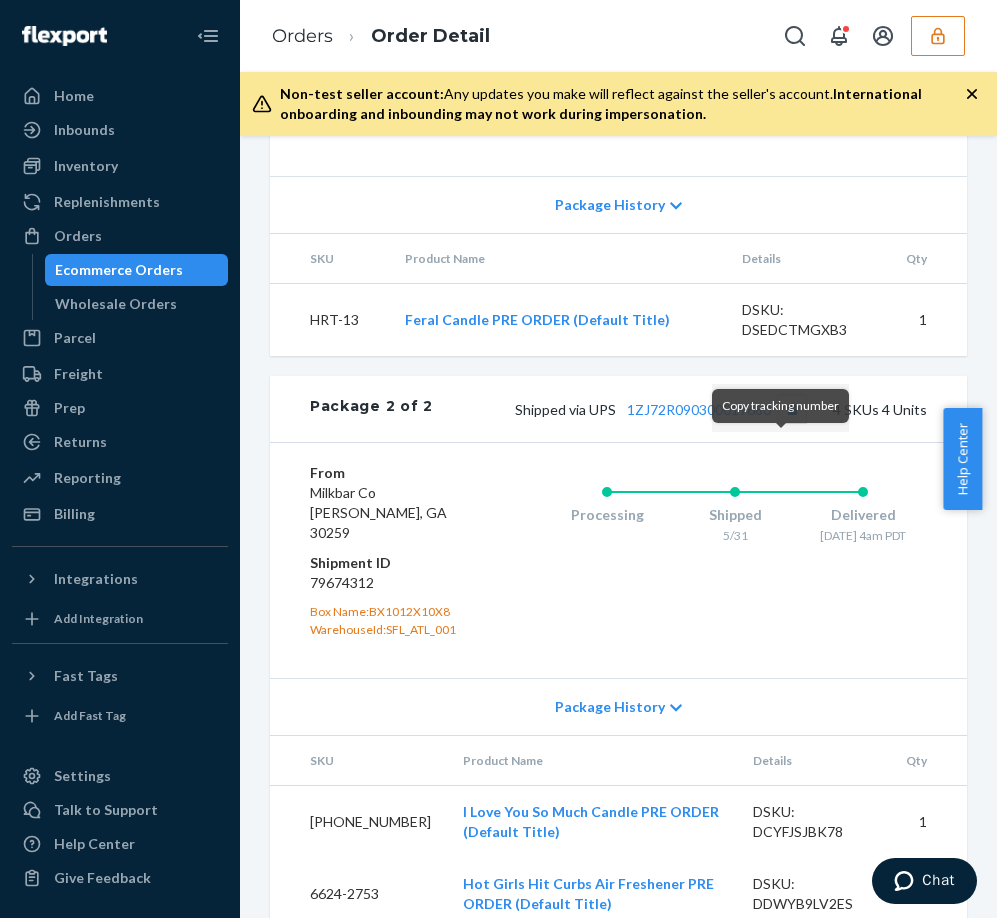 click at bounding box center (792, 409) 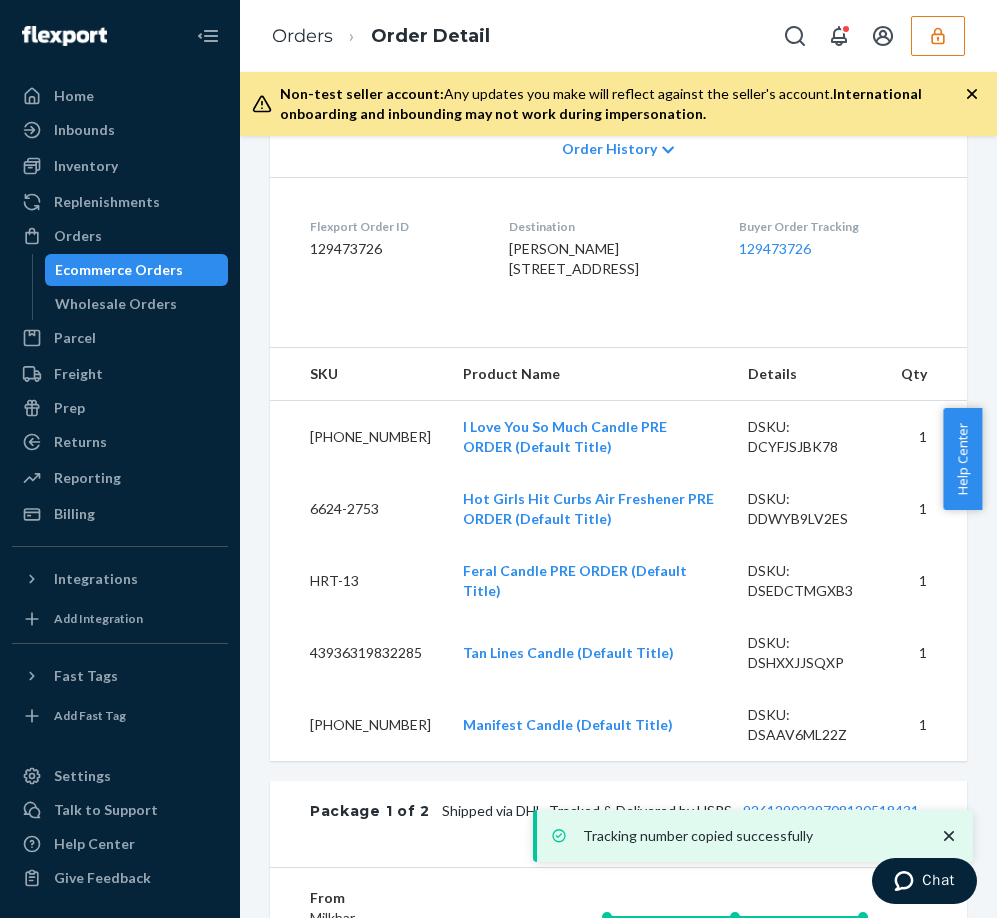 scroll, scrollTop: 0, scrollLeft: 0, axis: both 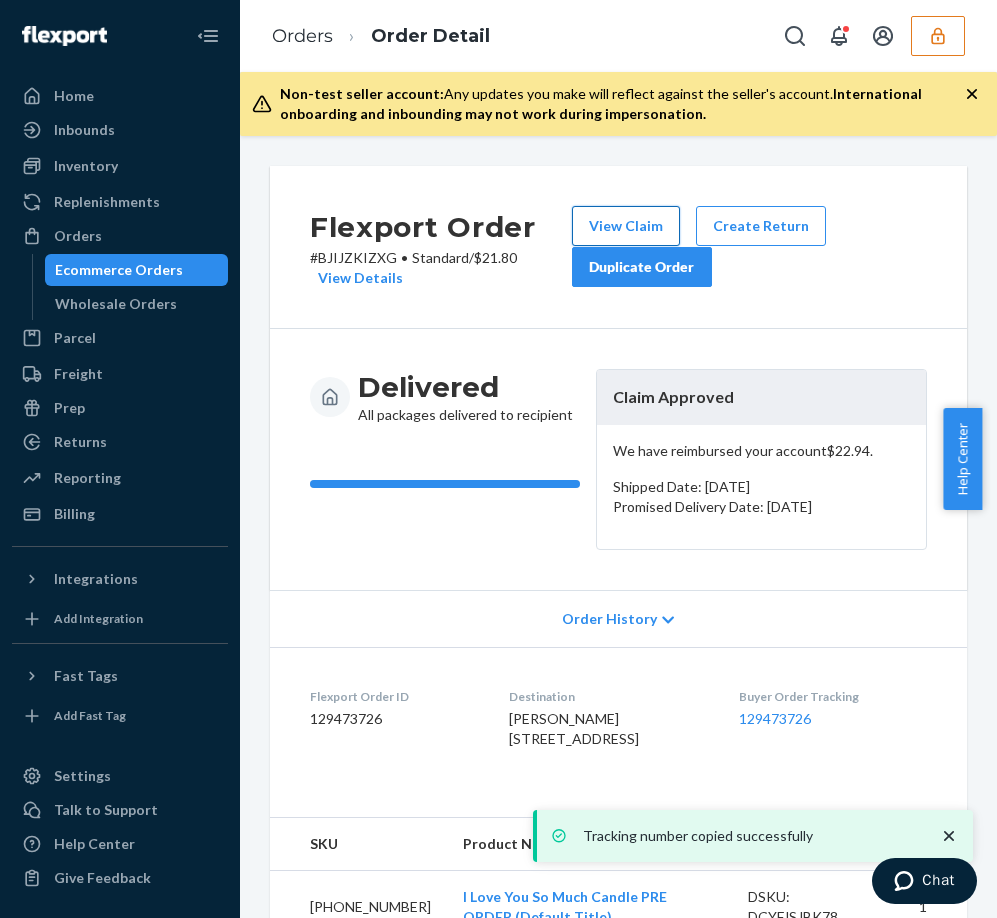 click on "View Claim" at bounding box center (626, 226) 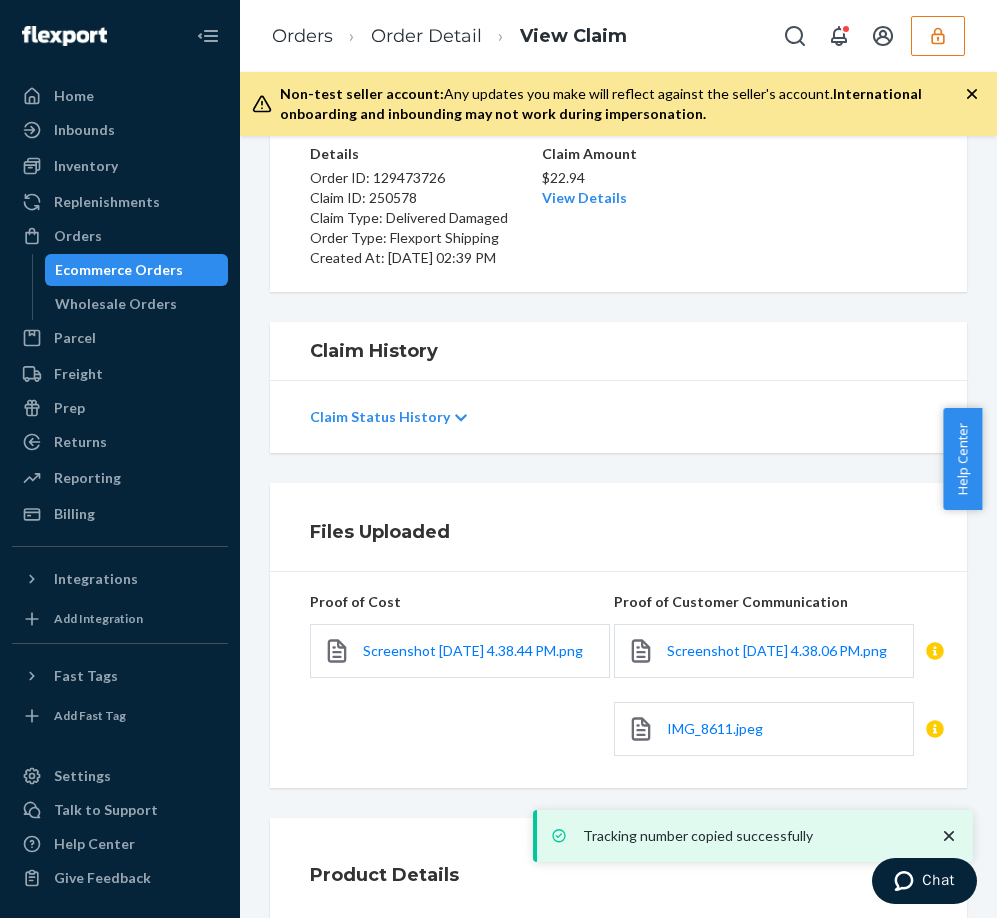 scroll, scrollTop: 300, scrollLeft: 0, axis: vertical 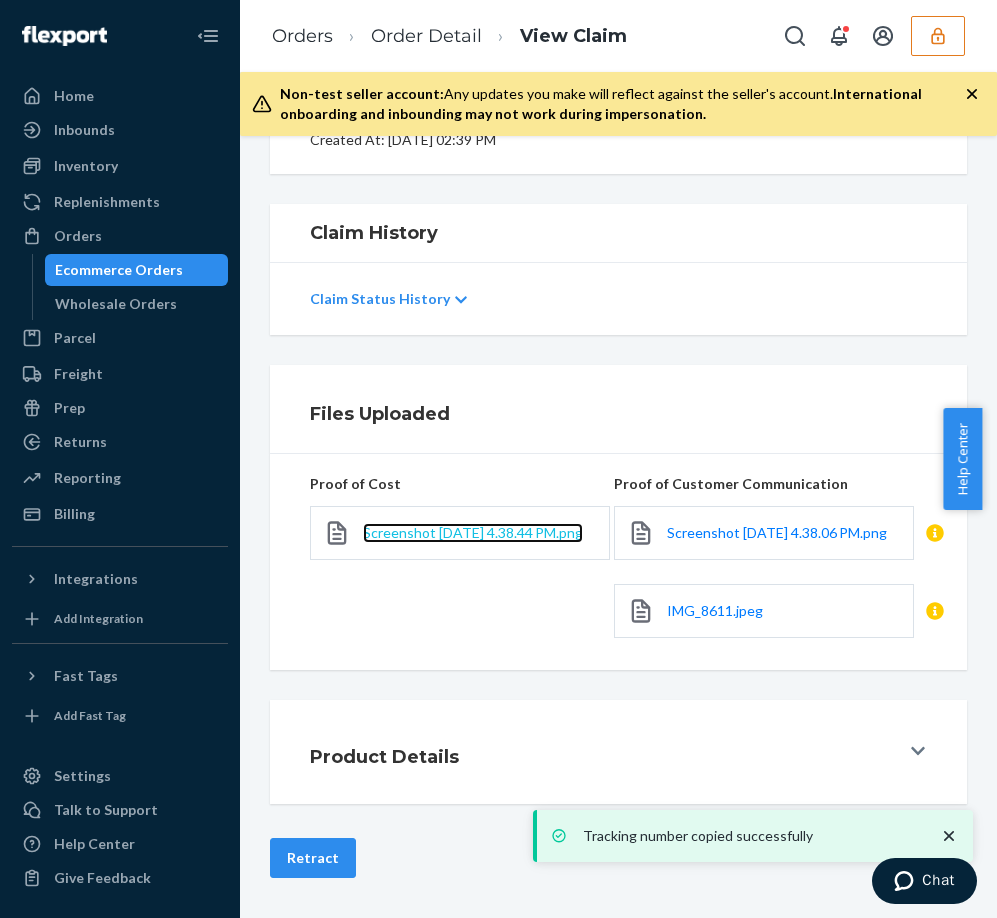 click on "Screenshot 2025-06-07 at 4.38.44 PM.png" at bounding box center [473, 532] 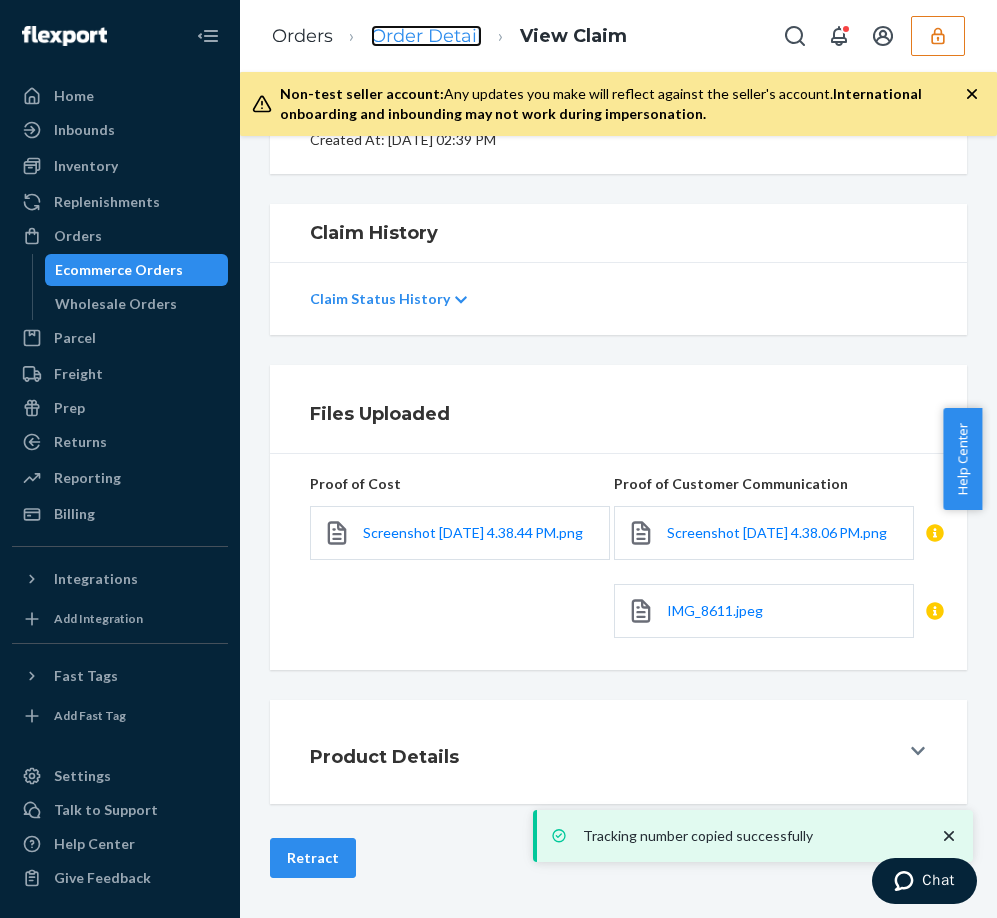 click on "Order Detail" at bounding box center (426, 36) 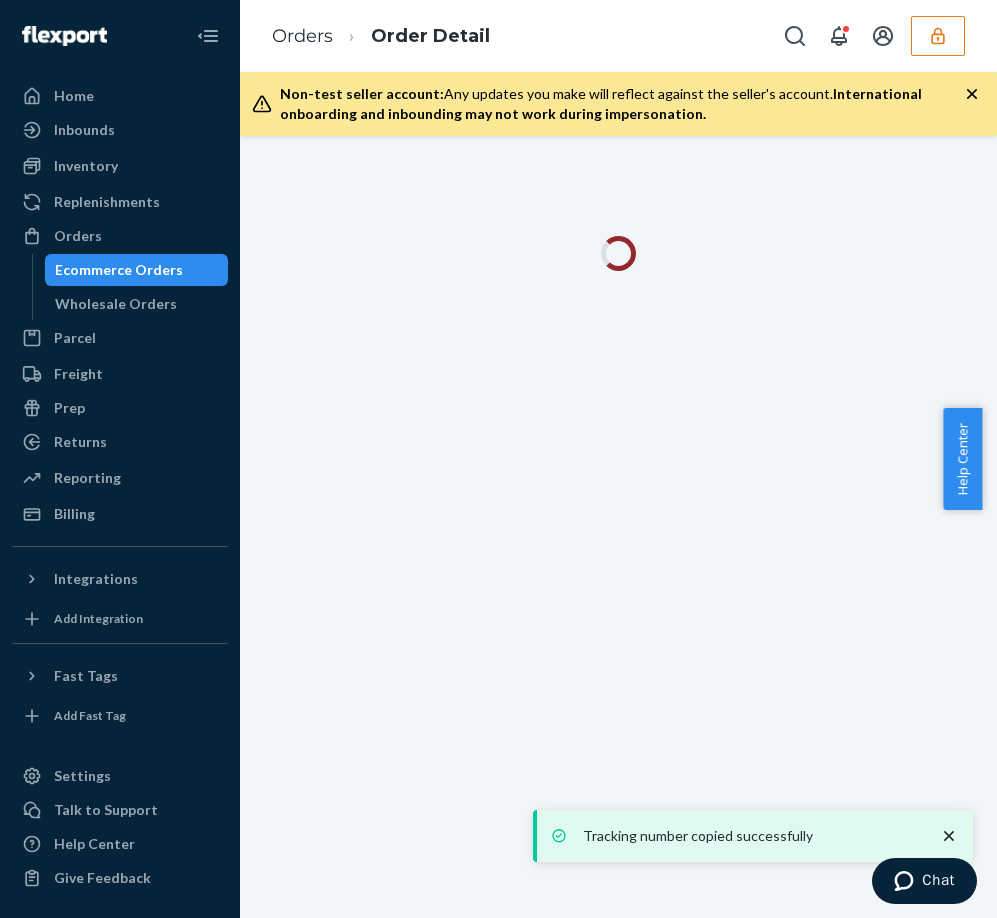 scroll, scrollTop: 0, scrollLeft: 0, axis: both 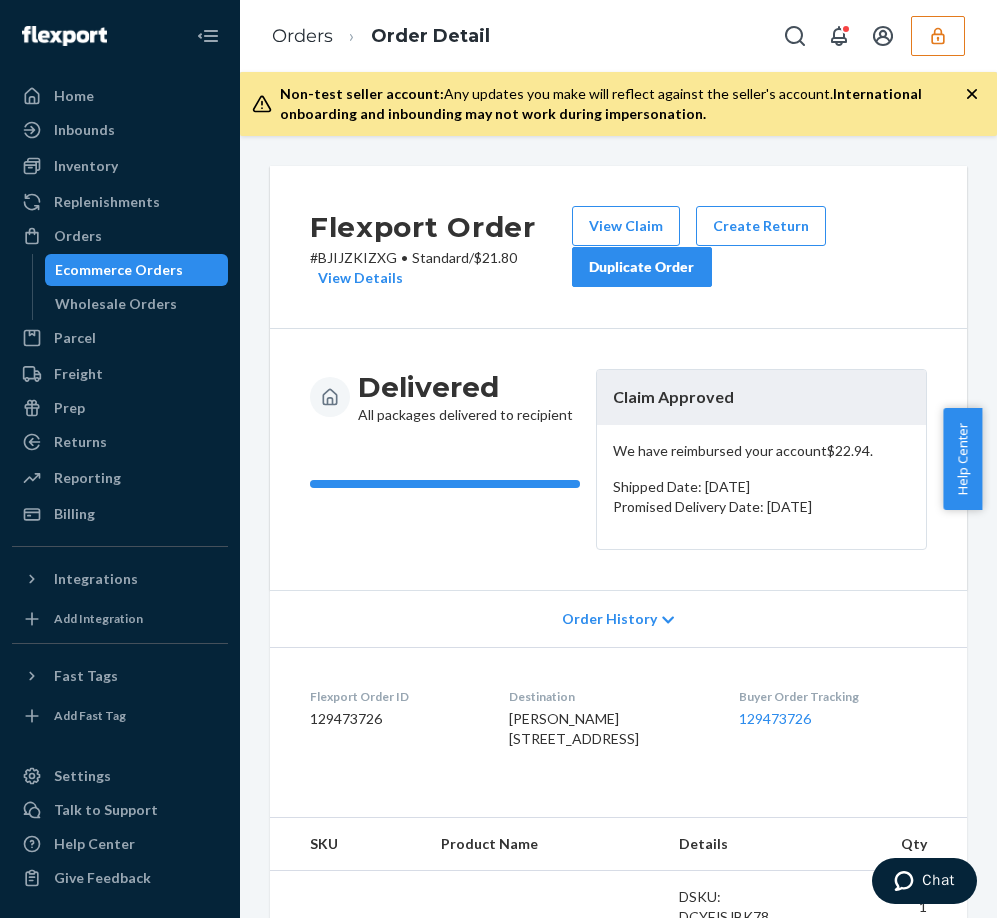 click 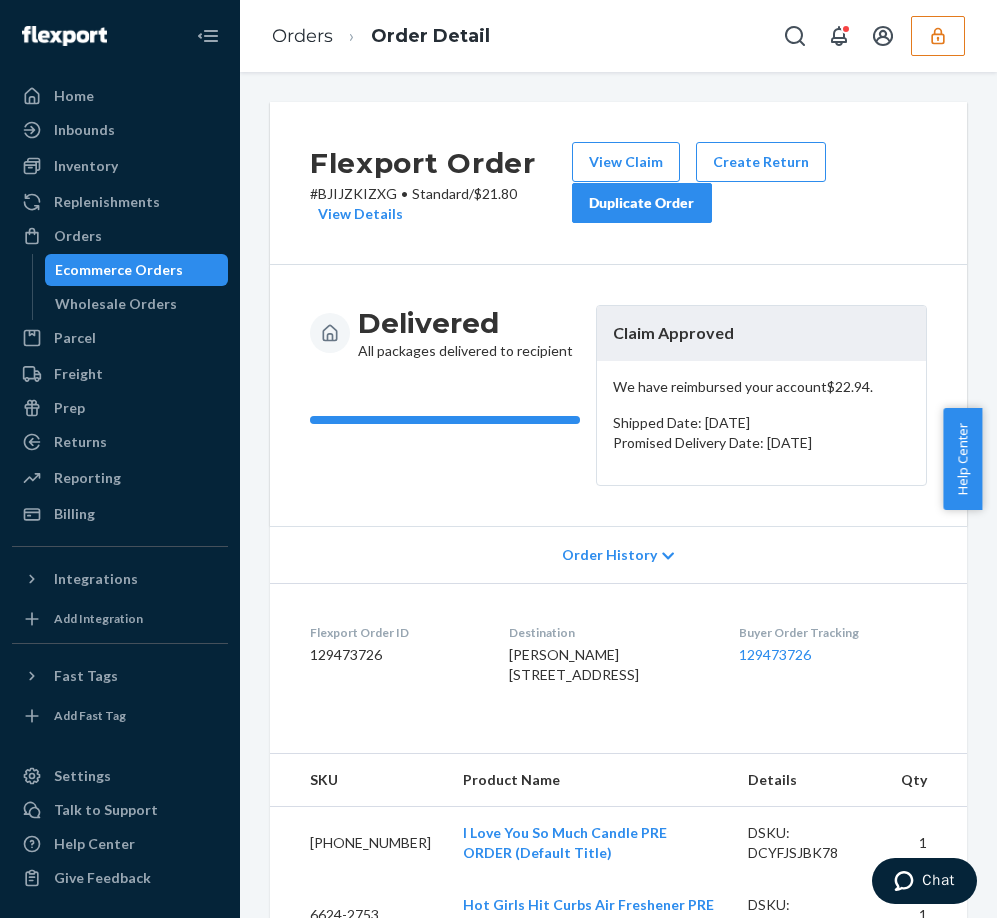 click on "We have reimbursed your account  $22.94 ." at bounding box center (761, 387) 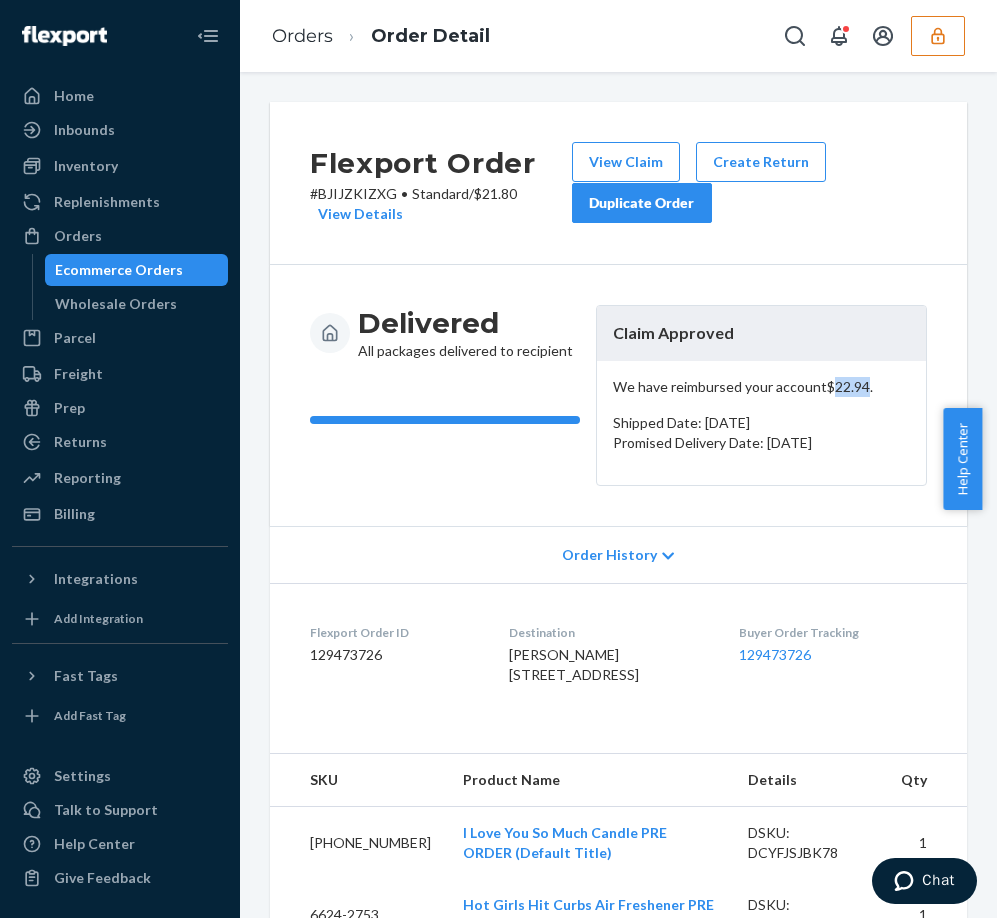 click on "We have reimbursed your account  $22.94 ." at bounding box center [761, 387] 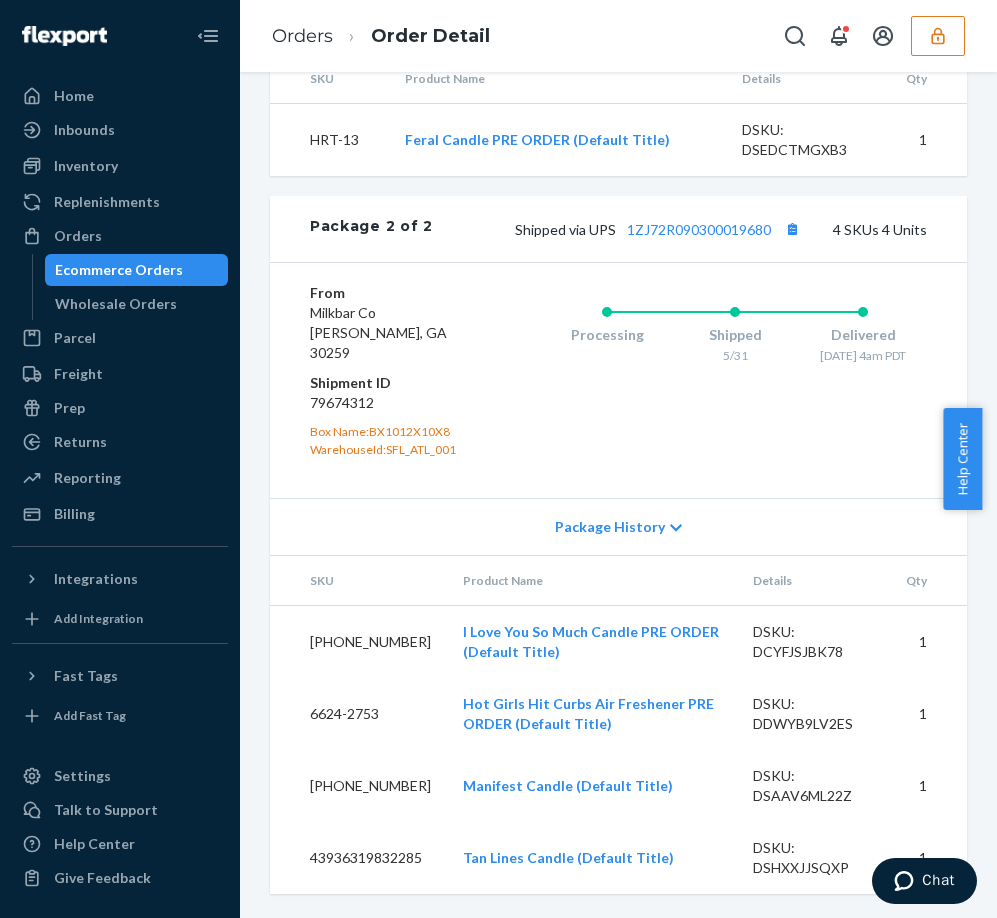 scroll, scrollTop: 1512, scrollLeft: 0, axis: vertical 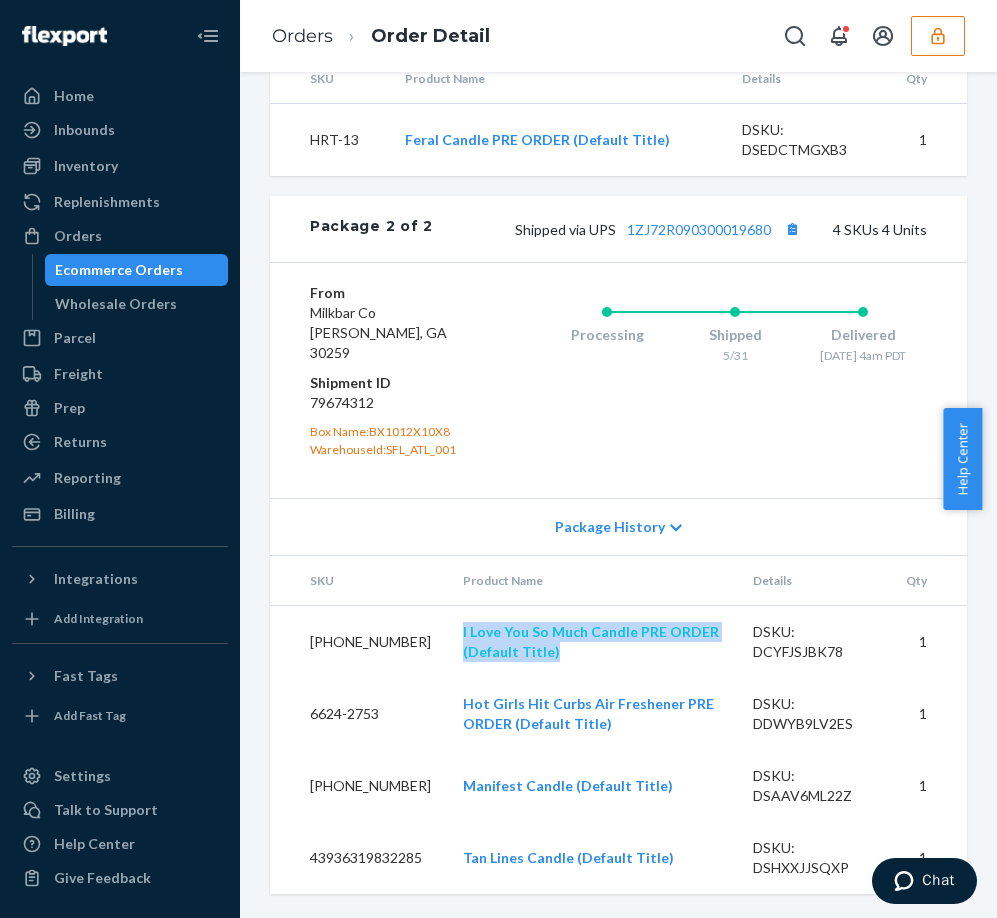 copy on "I Love You So Much Candle PRE ORDER (Default Title)" 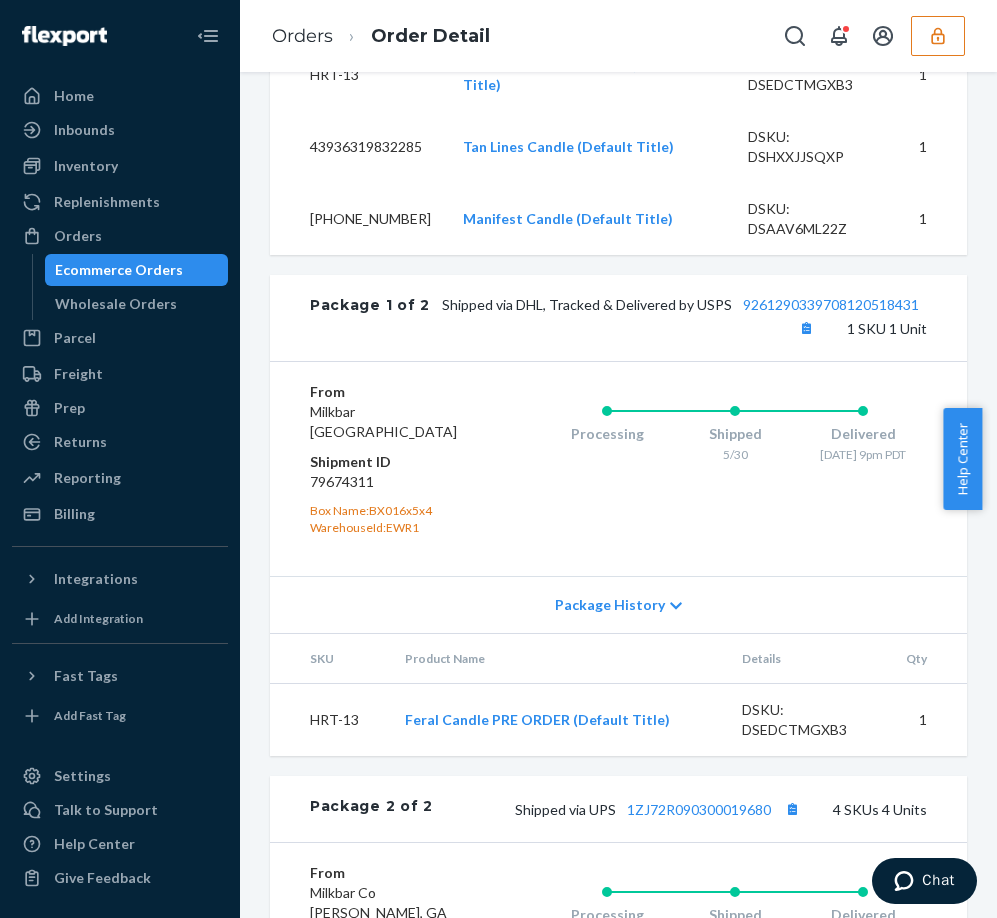 scroll, scrollTop: 1312, scrollLeft: 0, axis: vertical 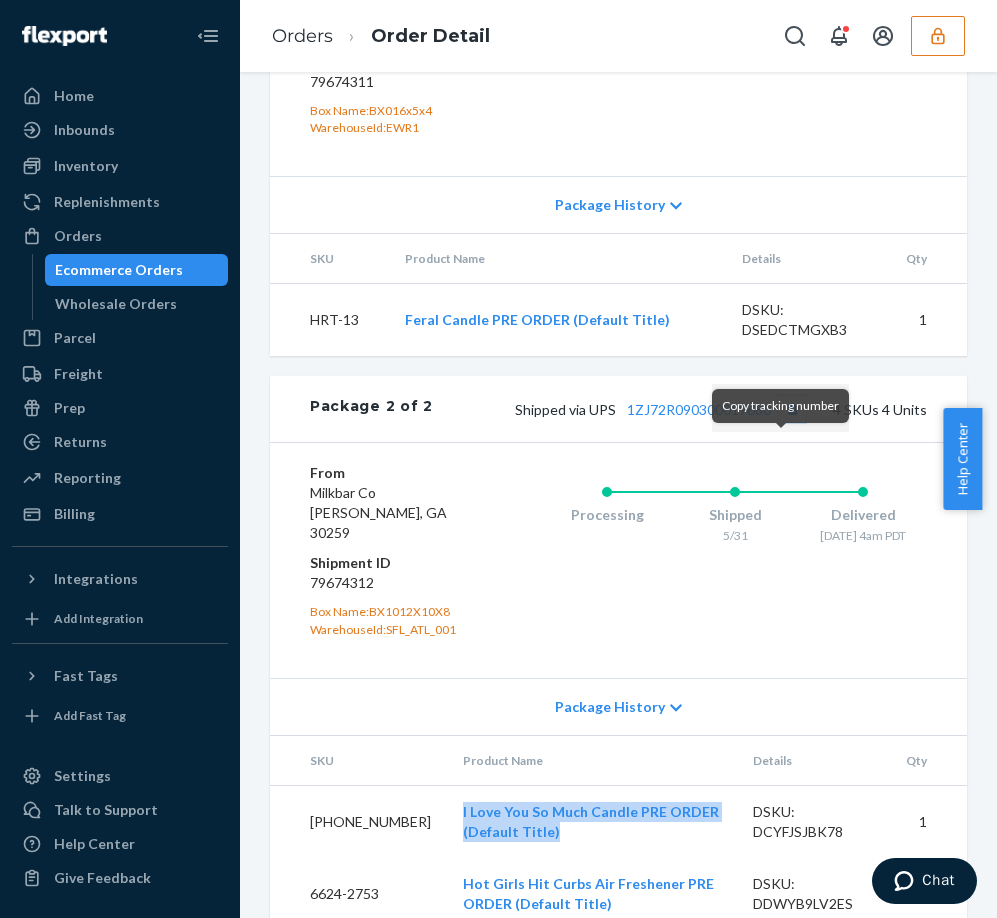 drag, startPoint x: 786, startPoint y: 453, endPoint x: 968, endPoint y: 446, distance: 182.13457 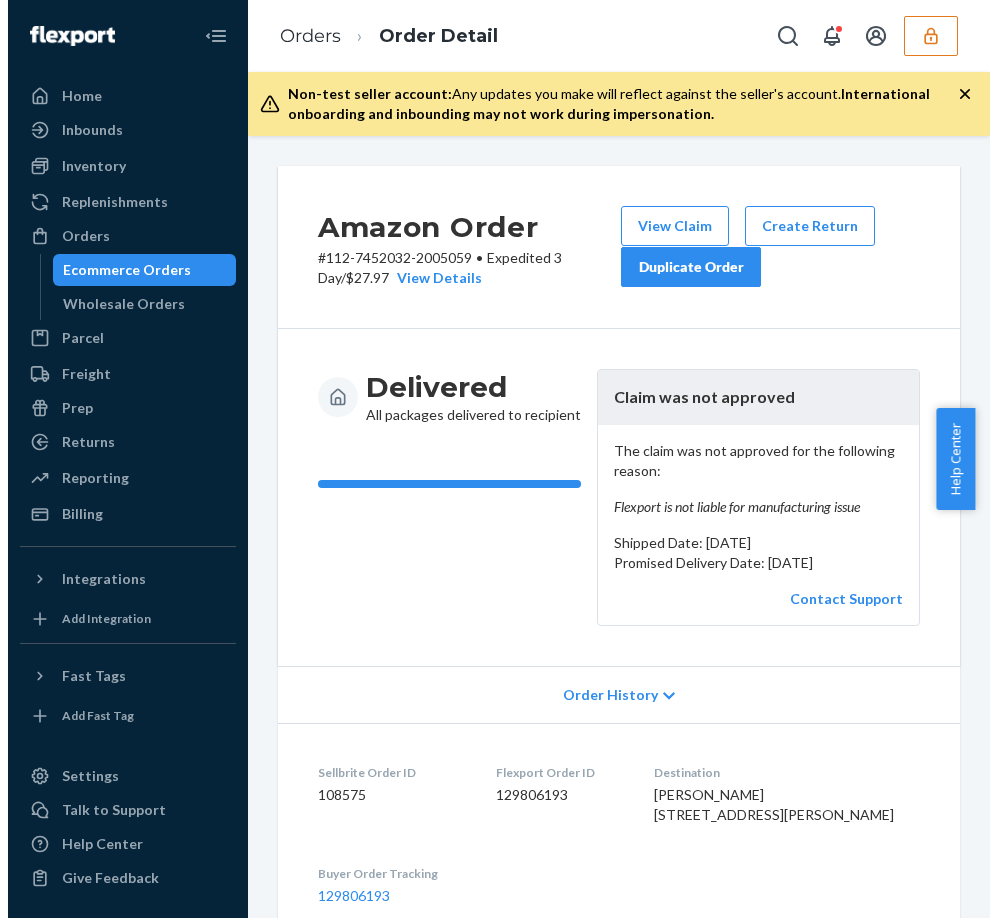 scroll, scrollTop: 0, scrollLeft: 0, axis: both 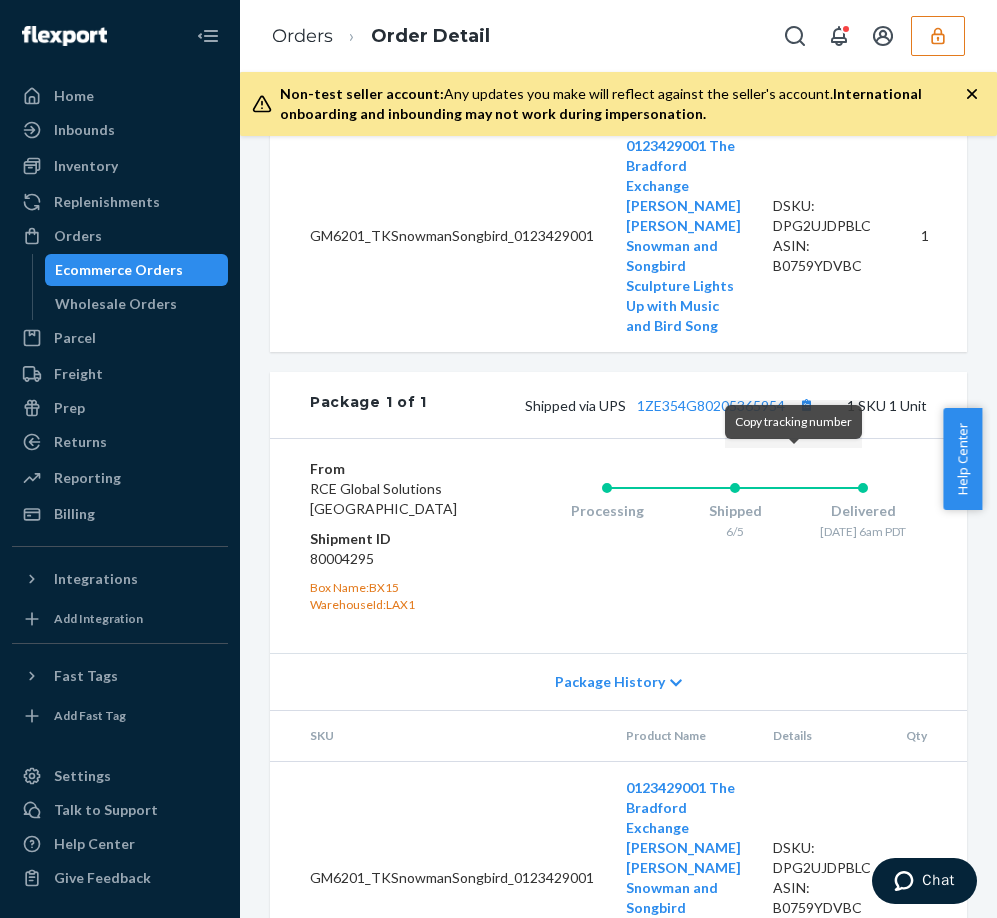 click on "Package 1 of 1 Shipped via UPS   1ZE354G80205365954 1   SKU   1   Unit" at bounding box center [618, 405] 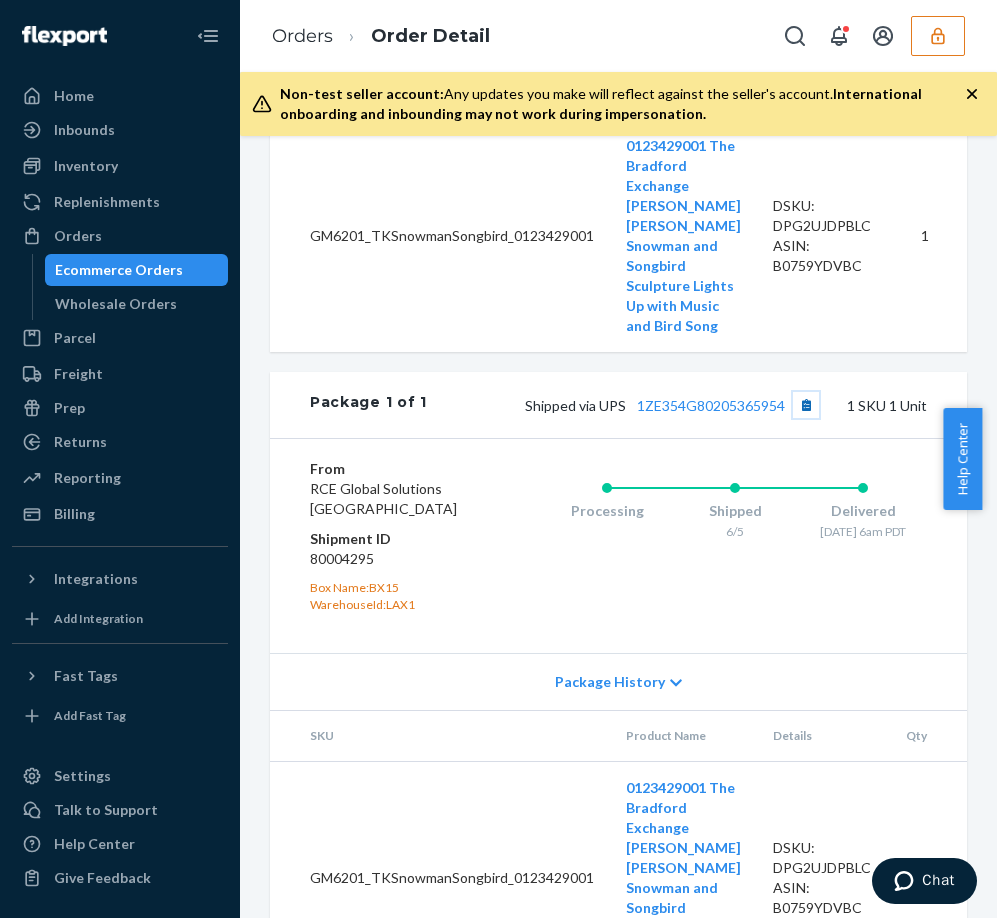 click at bounding box center [806, 405] 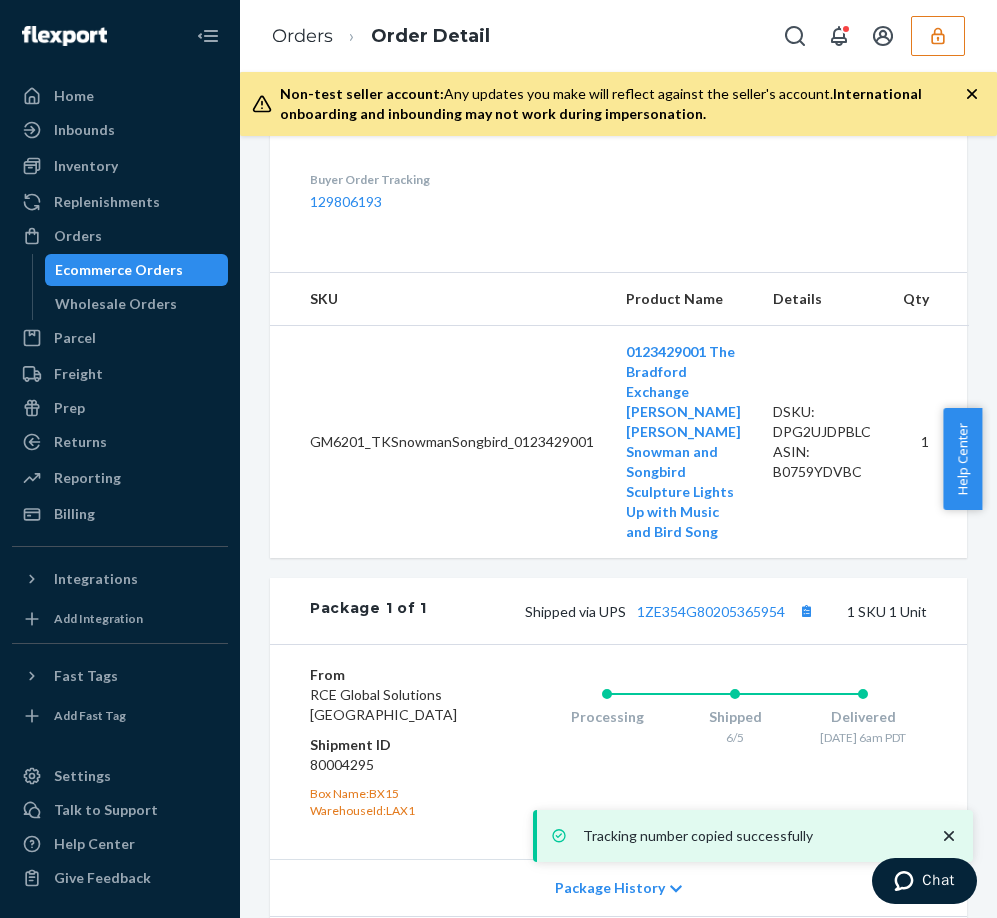 scroll, scrollTop: 800, scrollLeft: 0, axis: vertical 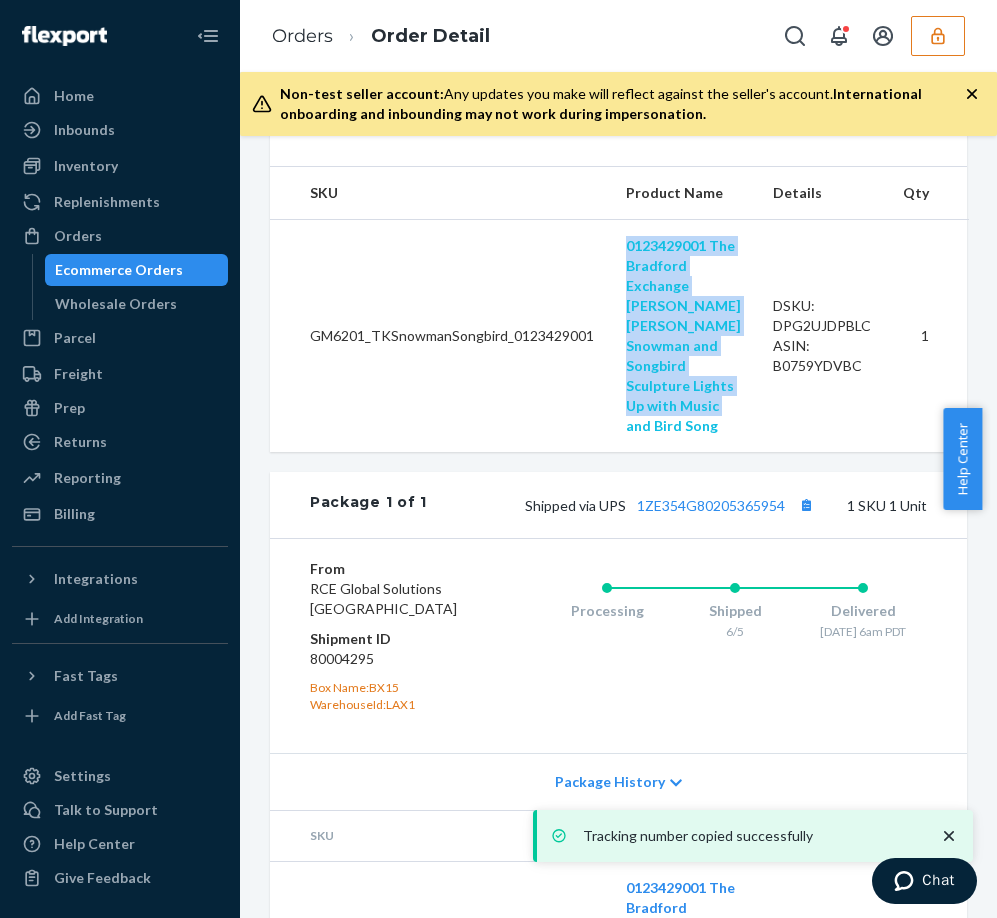 drag, startPoint x: 713, startPoint y: 494, endPoint x: 624, endPoint y: 282, distance: 229.9239 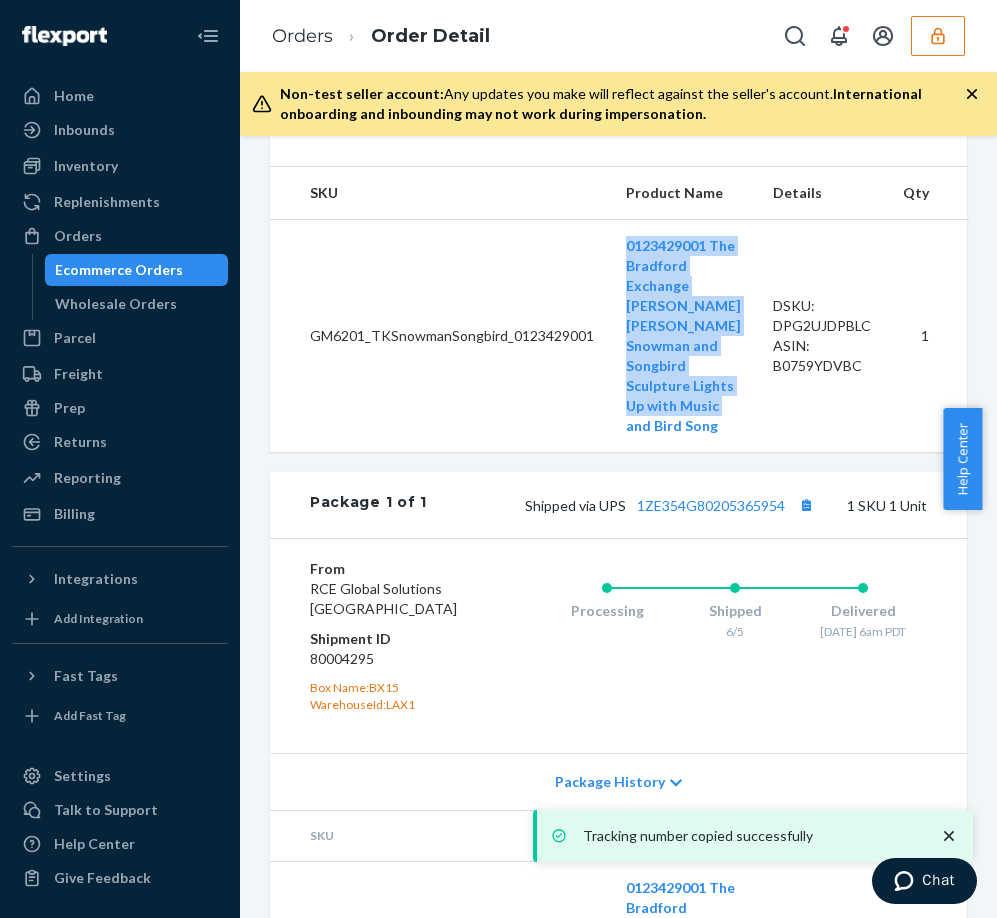 copy on "0123429001 The Bradford Exchange Thomas Kinkade Snowman and Songbird Sculpture Lights Up with Music and Bird Song" 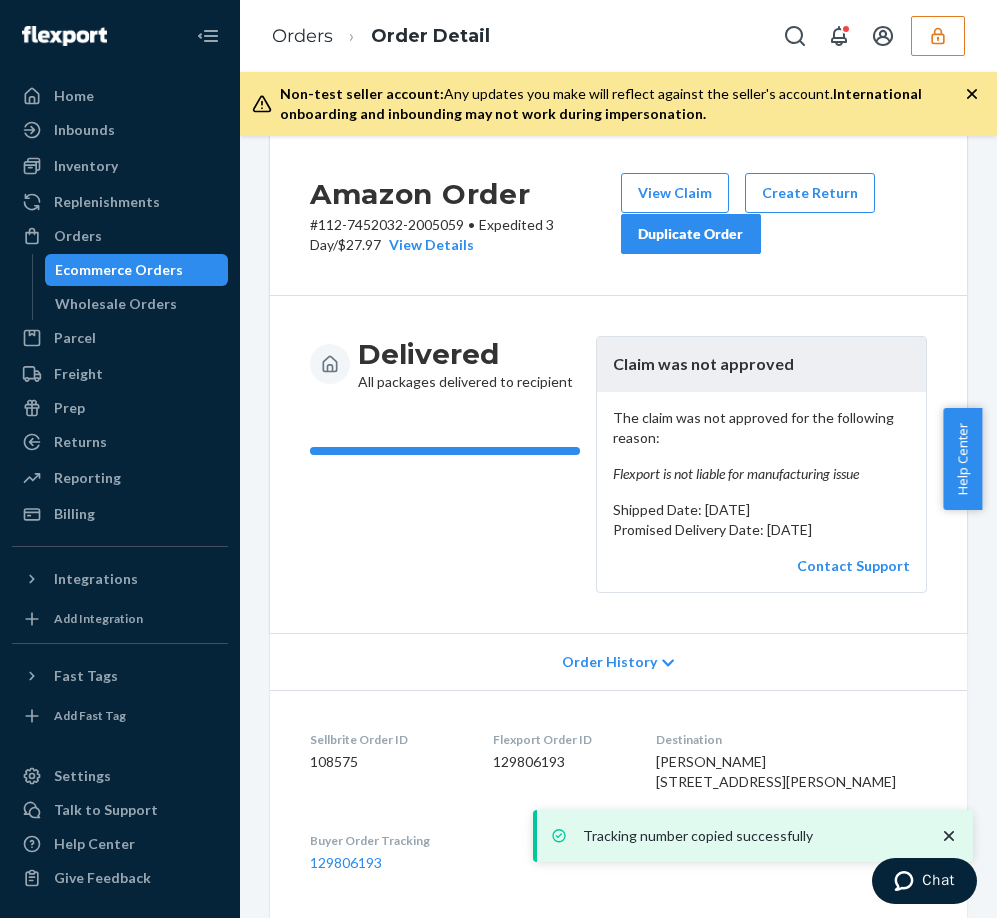 scroll, scrollTop: 0, scrollLeft: 0, axis: both 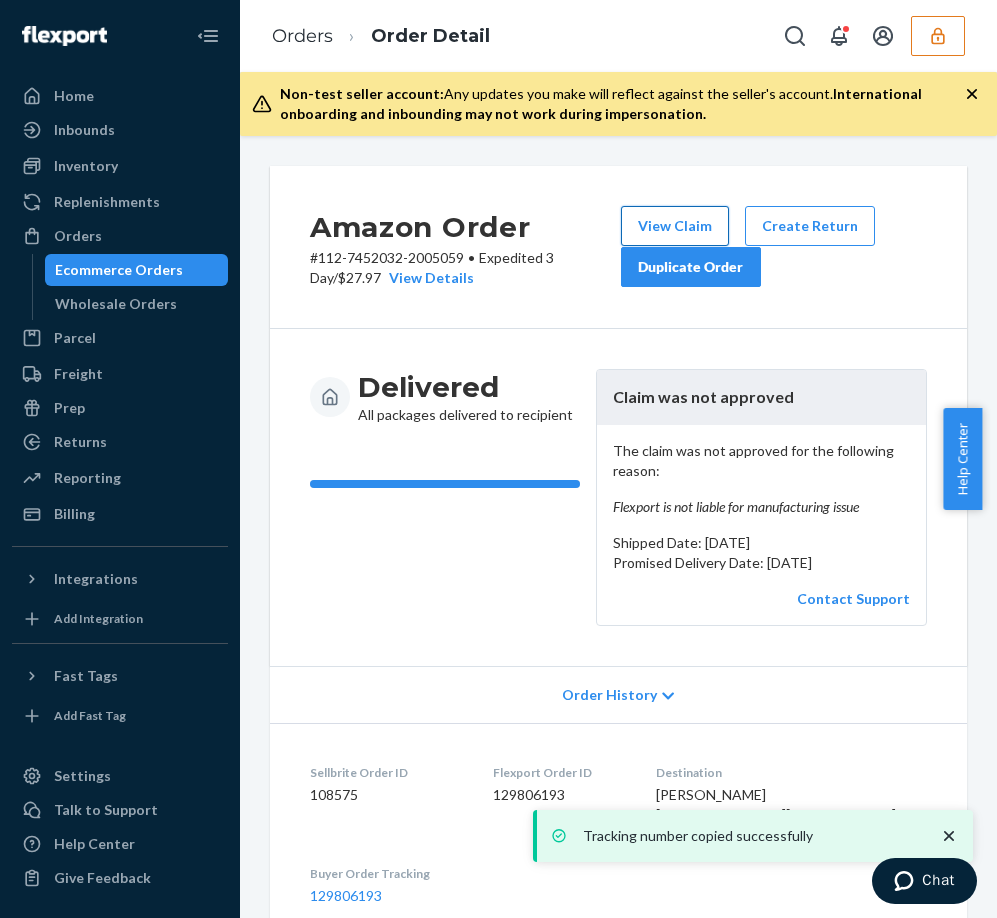 click on "View Claim" at bounding box center (675, 226) 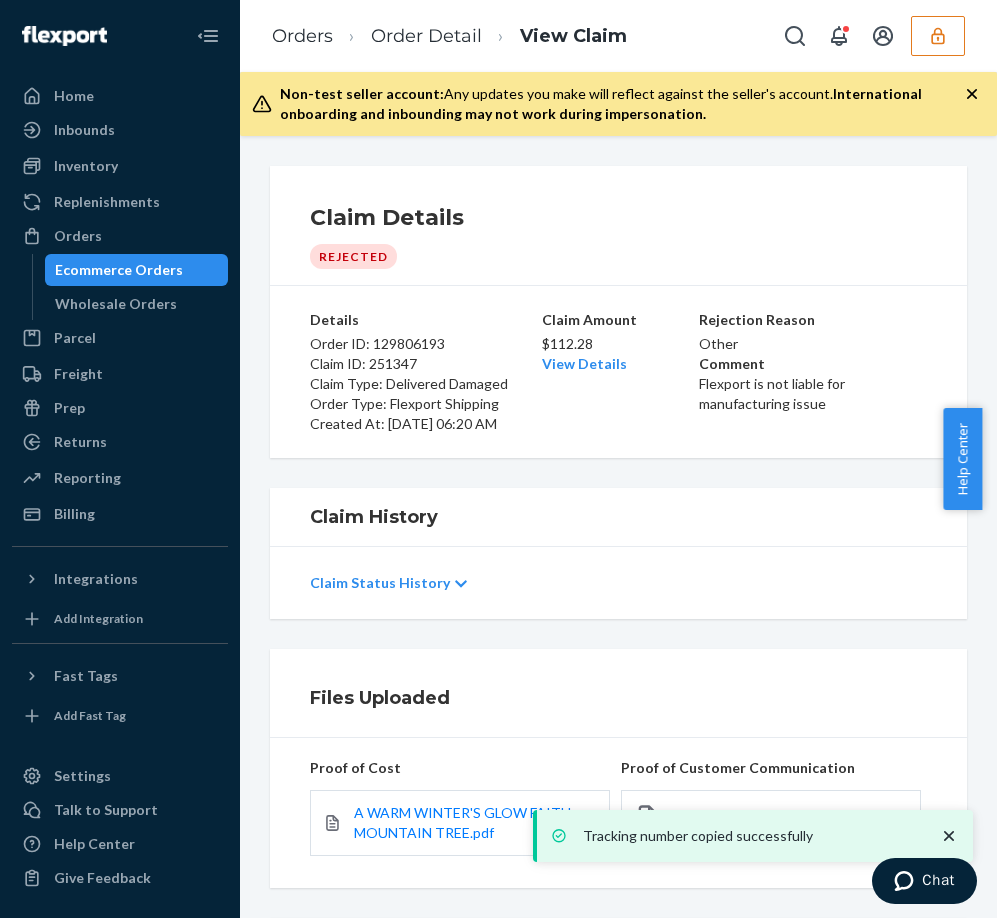 click on "$112.28" at bounding box center (618, 344) 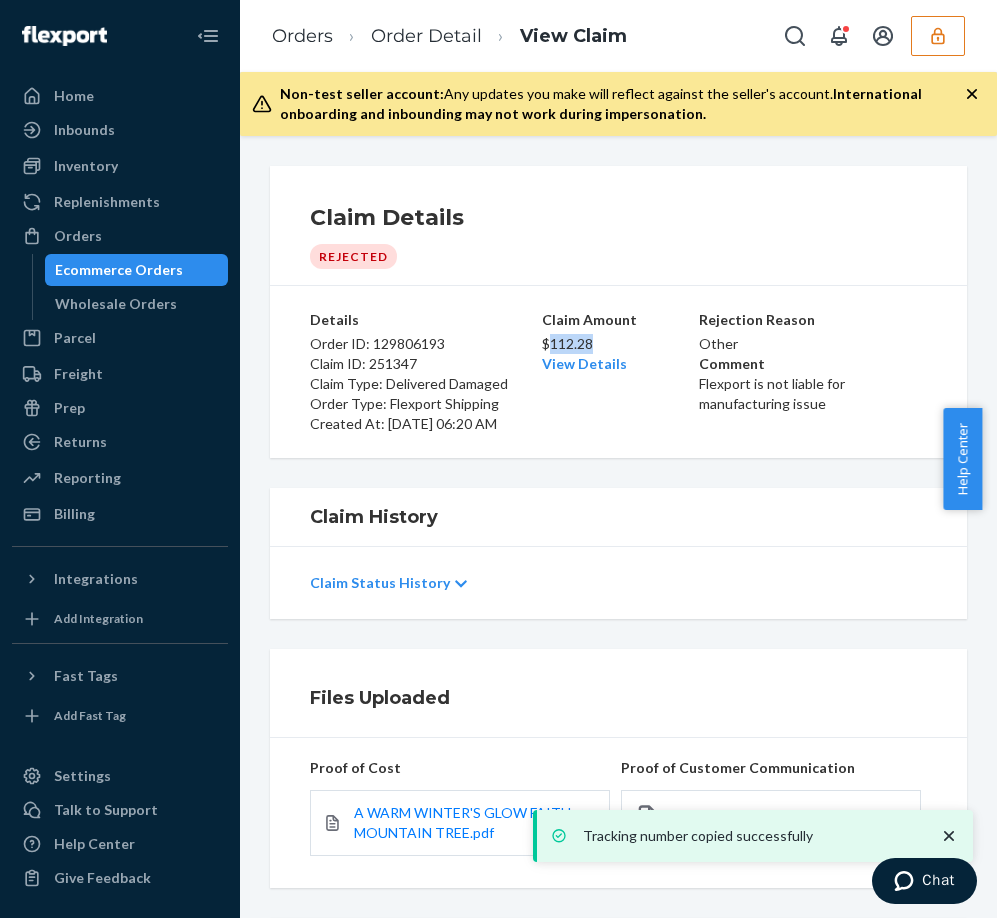 click on "$112.28" at bounding box center [618, 344] 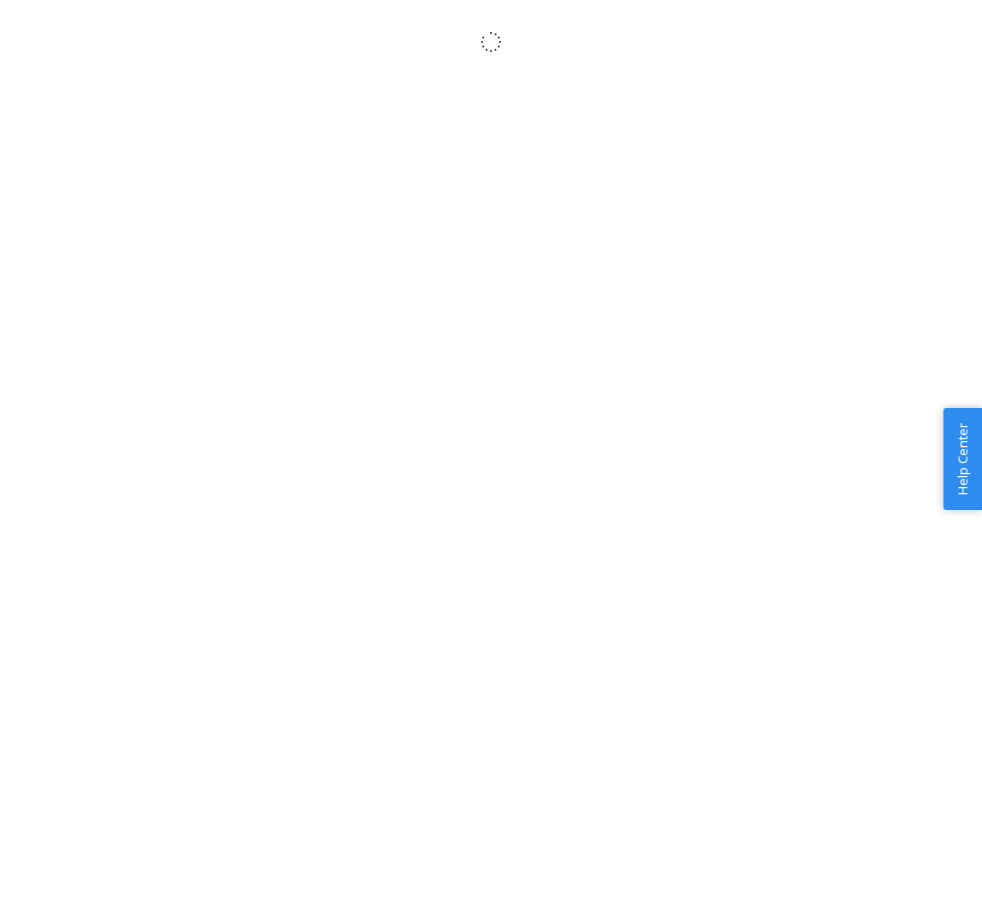 scroll, scrollTop: 0, scrollLeft: 0, axis: both 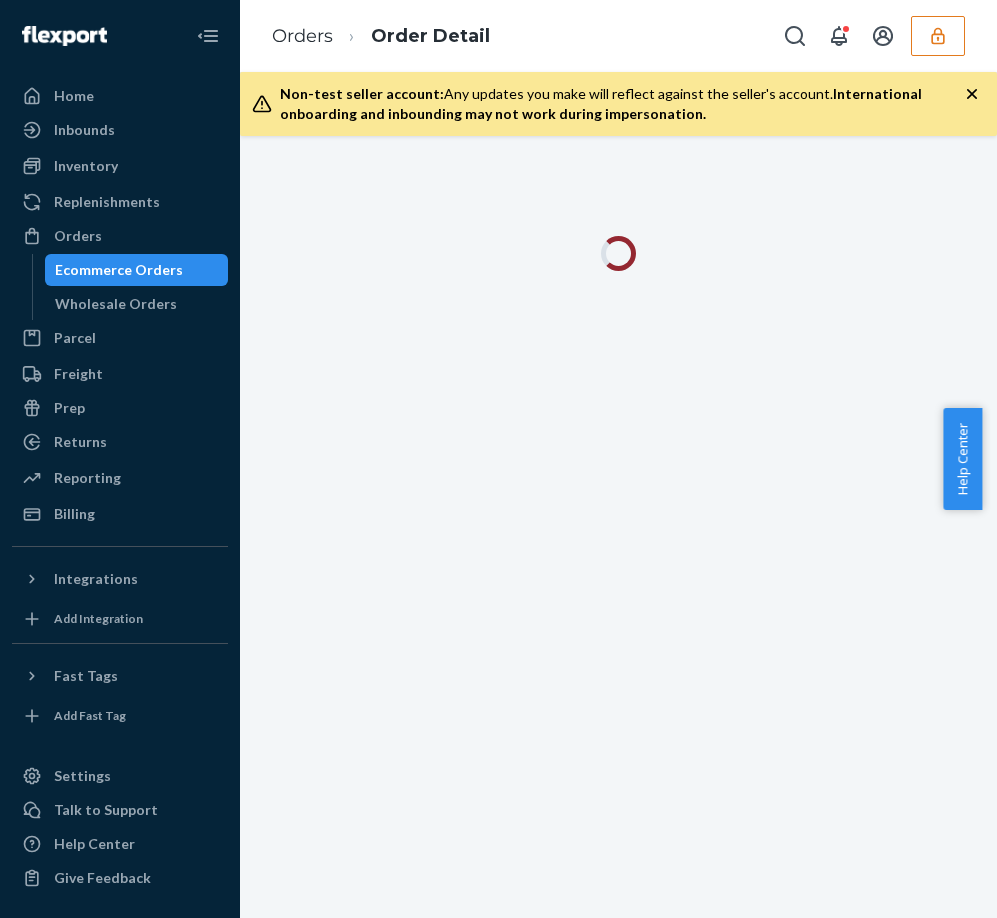 click 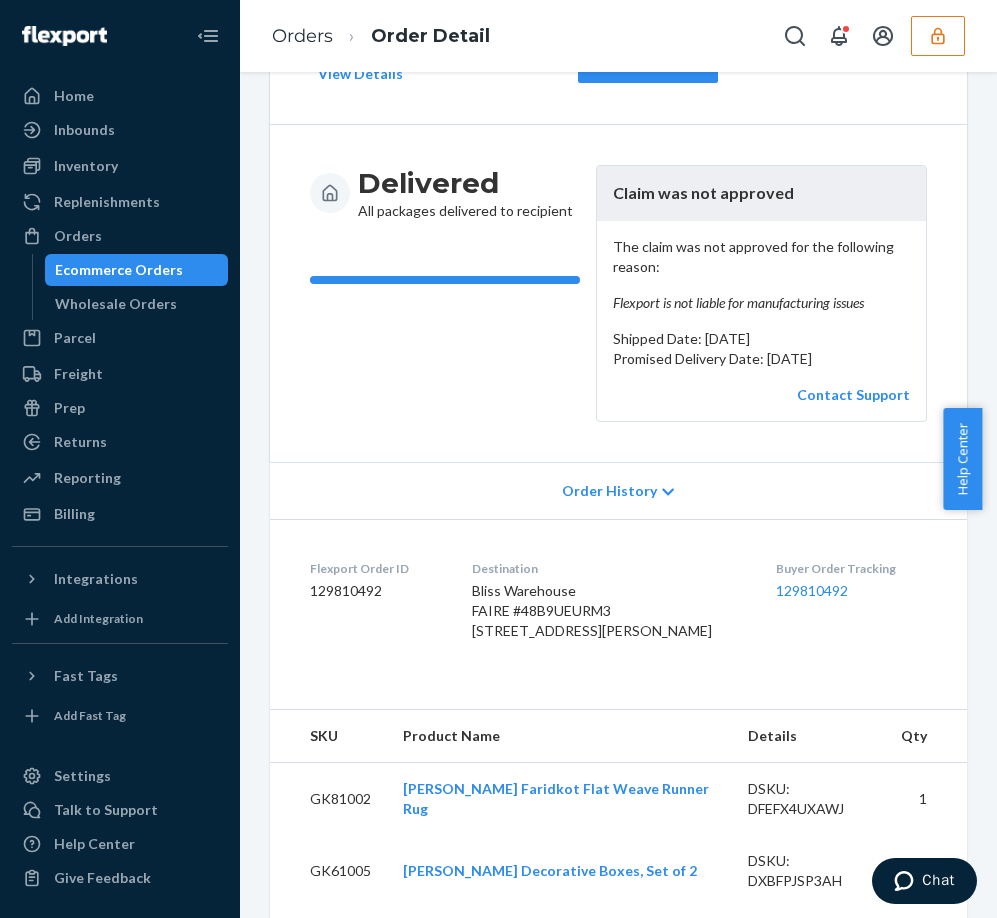scroll, scrollTop: 0, scrollLeft: 0, axis: both 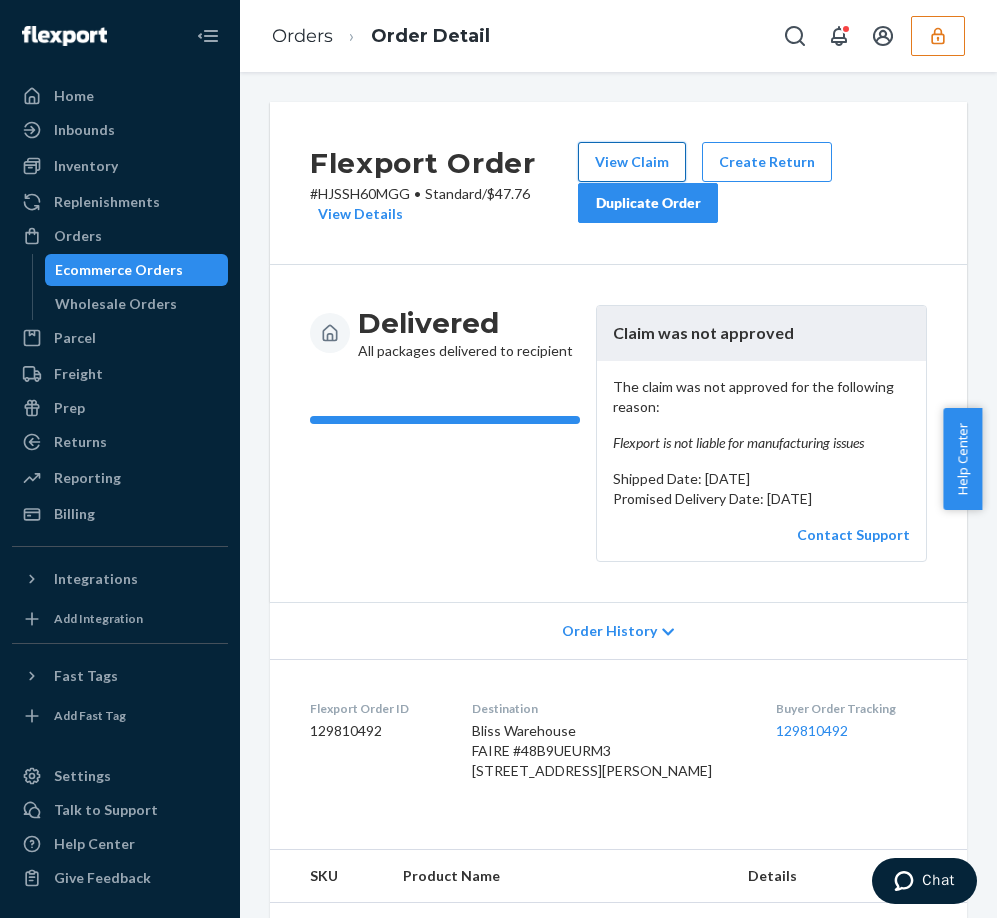 click on "View Claim" at bounding box center [632, 162] 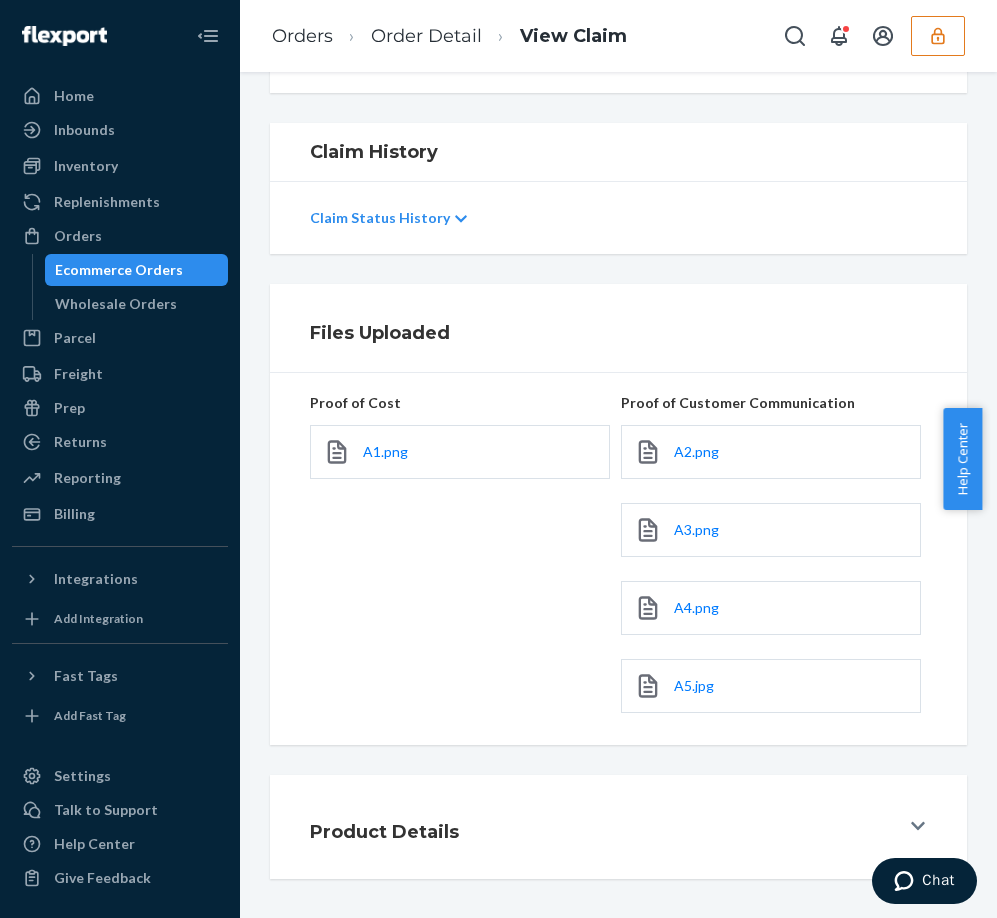 scroll, scrollTop: 356, scrollLeft: 0, axis: vertical 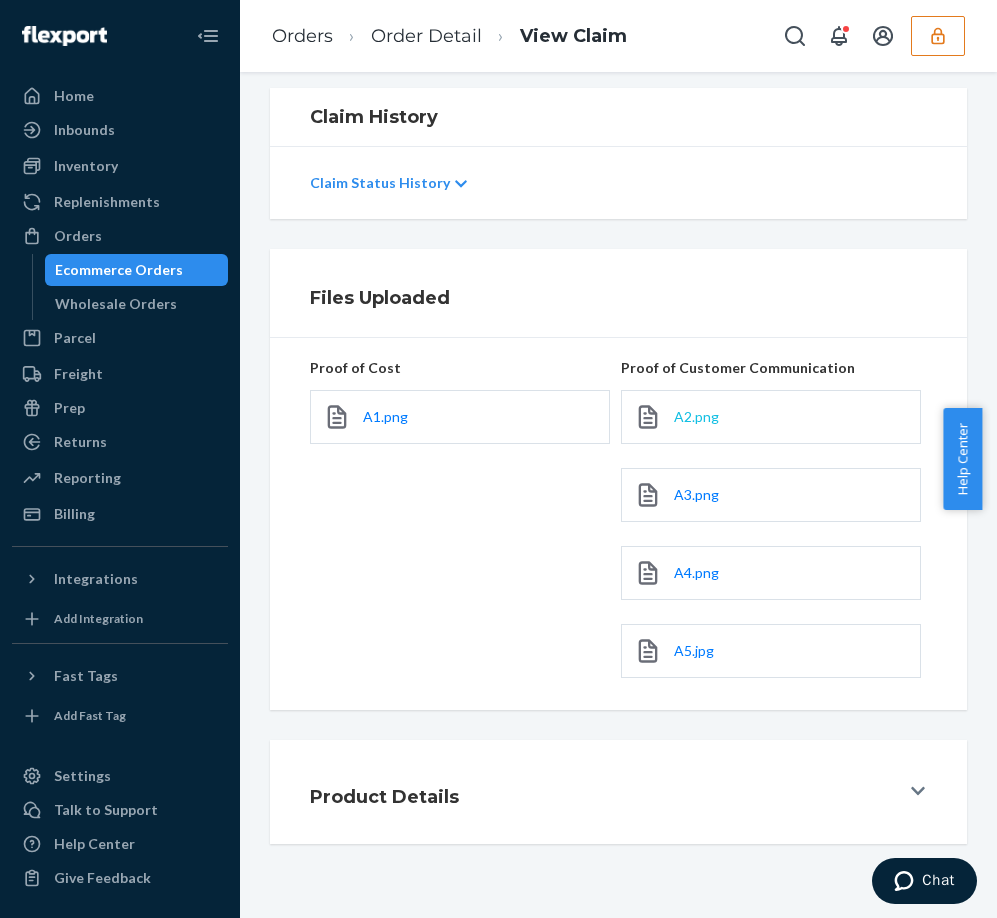click on "A2.png" at bounding box center (696, 416) 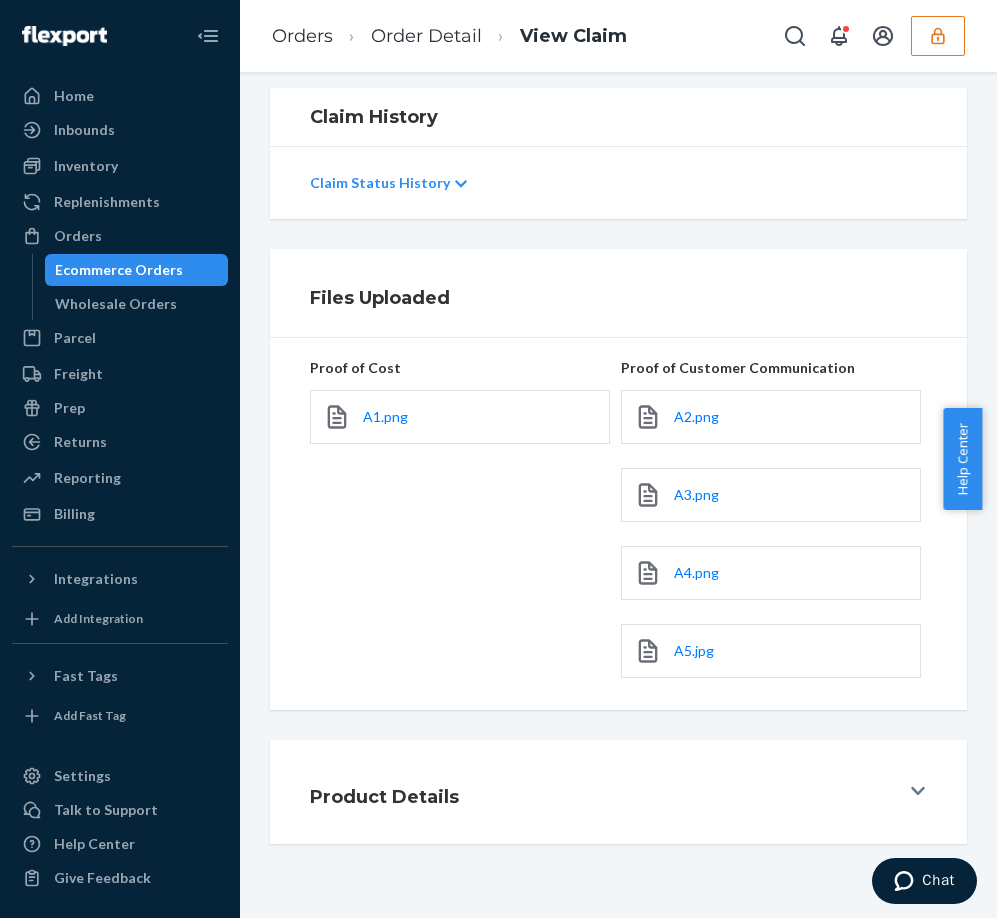 click on "A1.png" at bounding box center (460, 417) 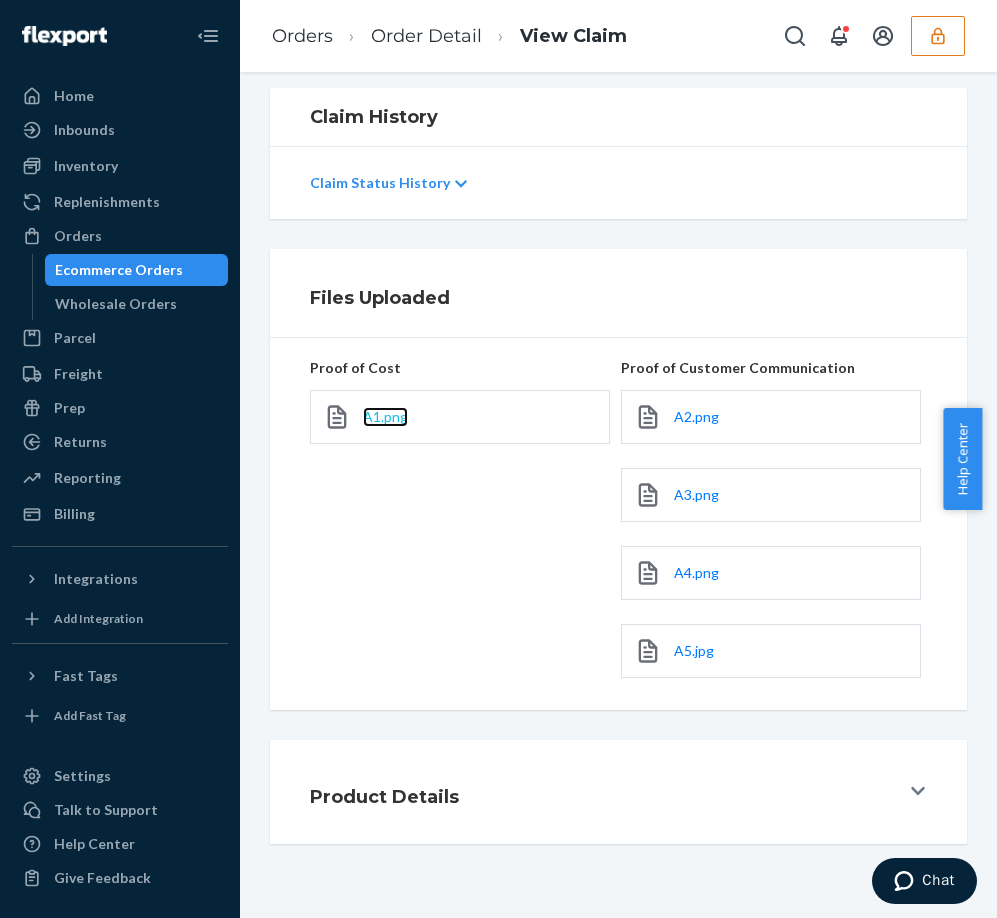 click on "A1.png" at bounding box center (385, 416) 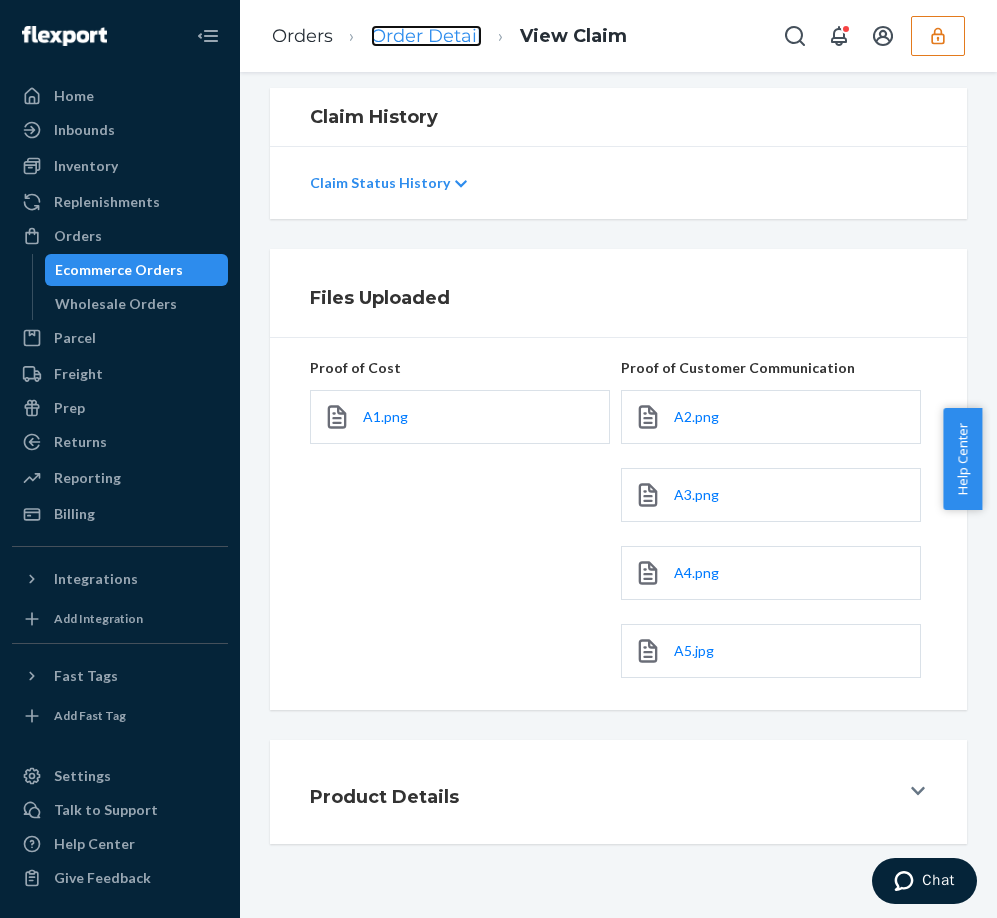 click on "Order Detail" at bounding box center (426, 36) 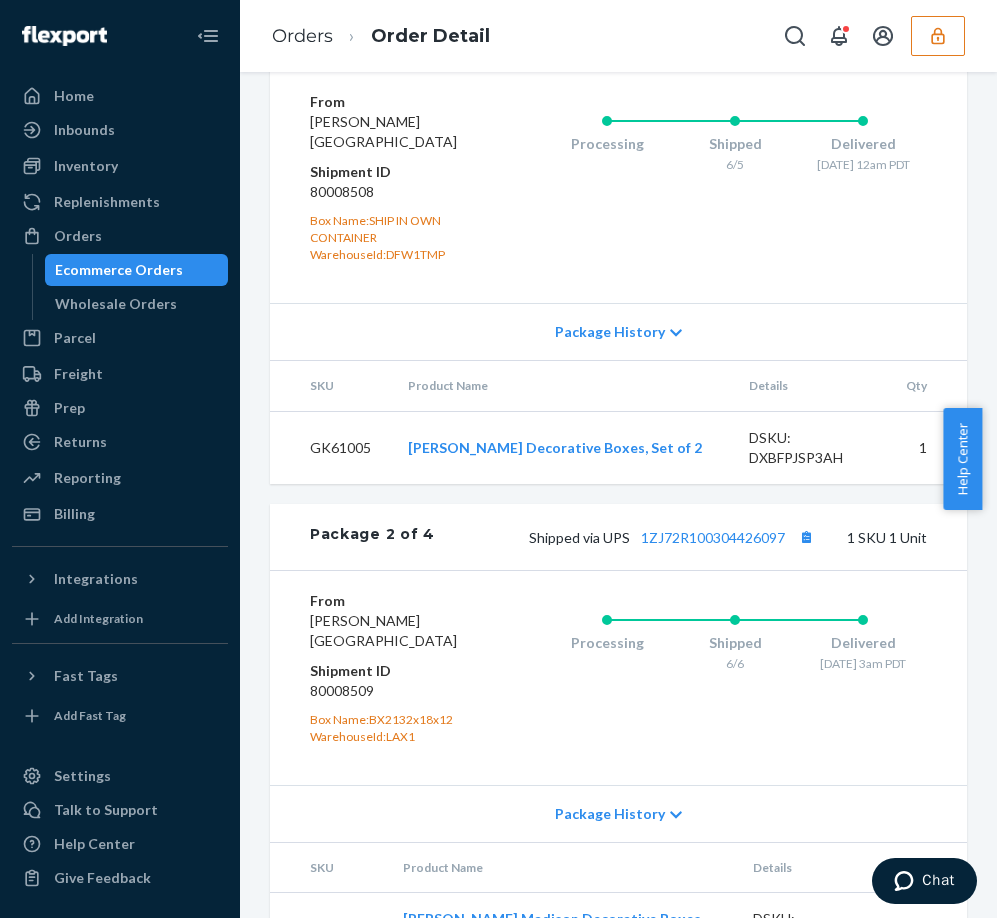 scroll, scrollTop: 1040, scrollLeft: 0, axis: vertical 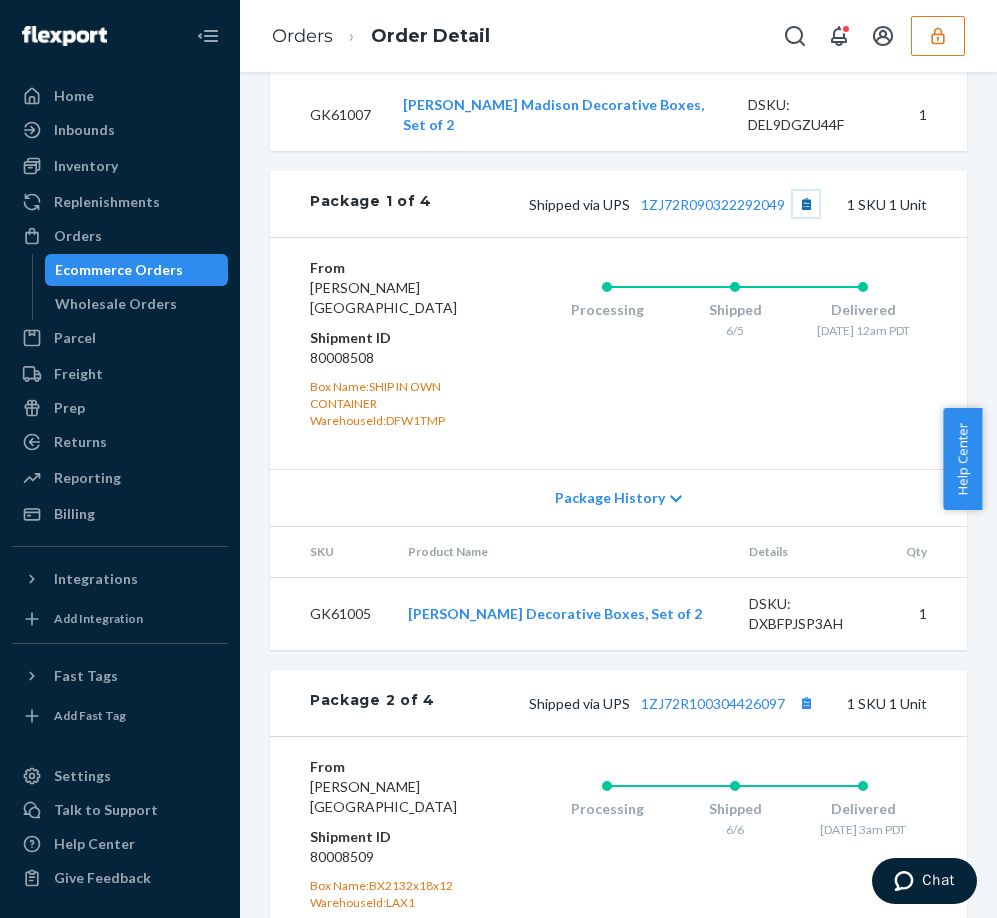 click at bounding box center [806, 204] 